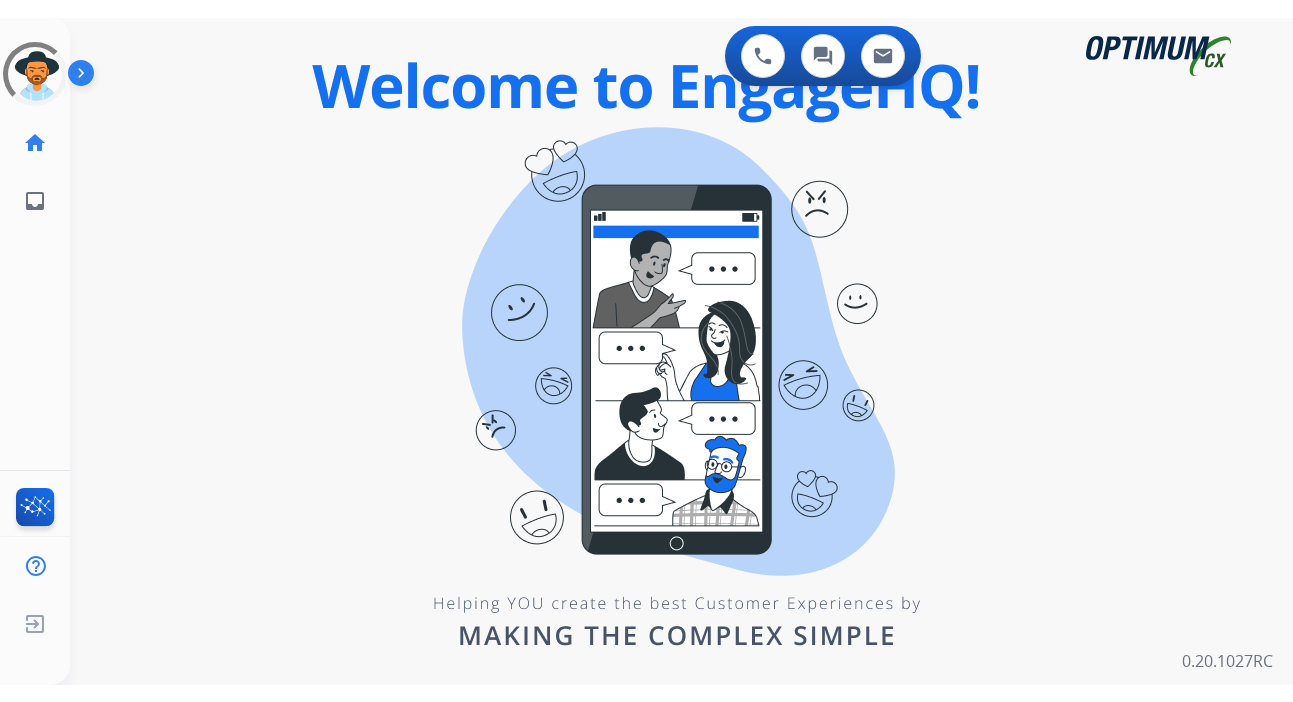 scroll, scrollTop: 0, scrollLeft: 0, axis: both 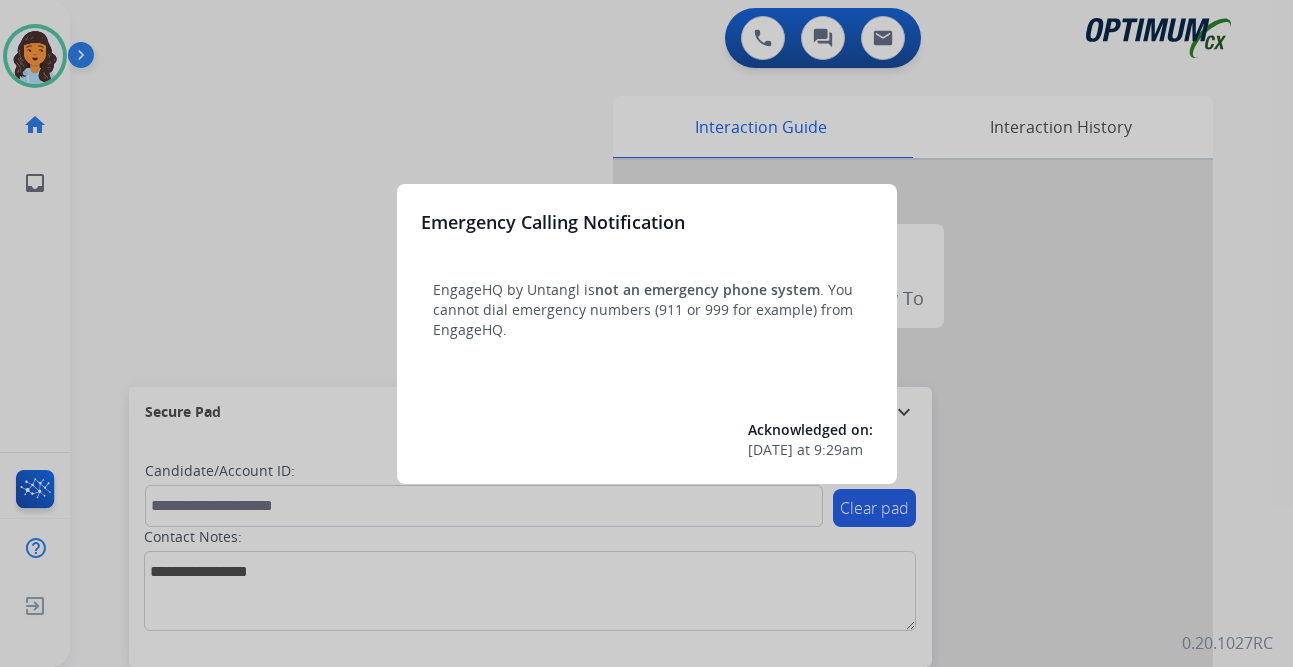 click at bounding box center [646, 333] 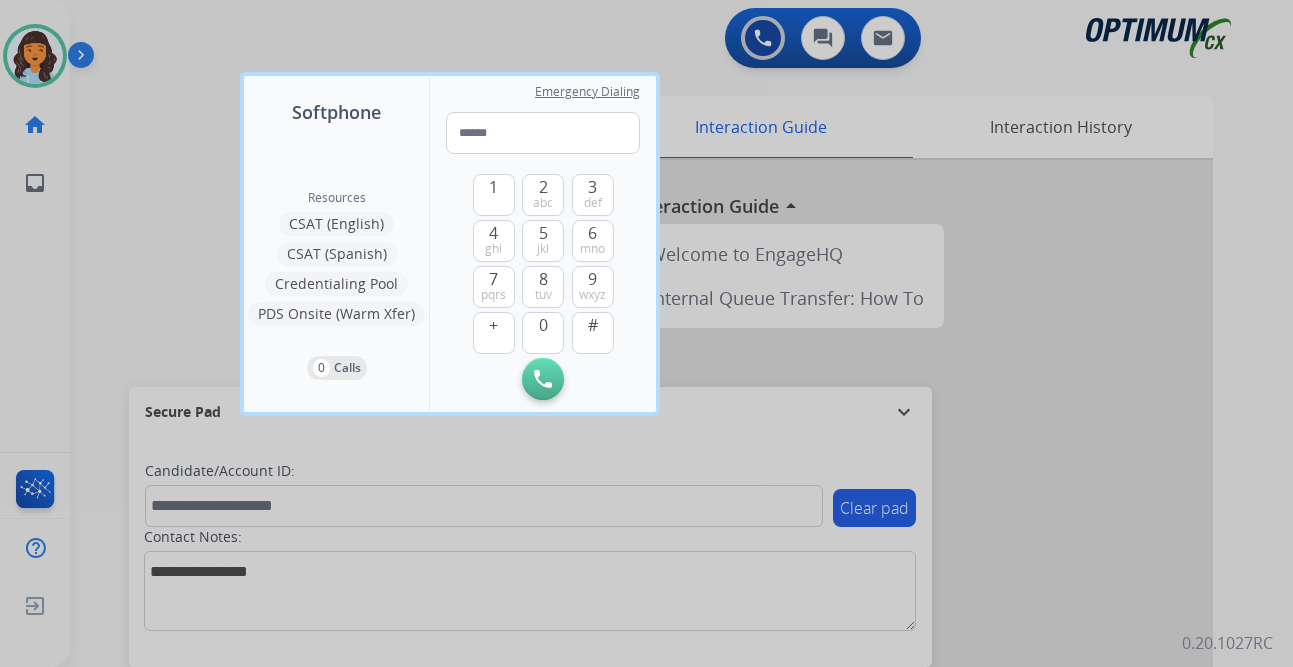 click at bounding box center [646, 333] 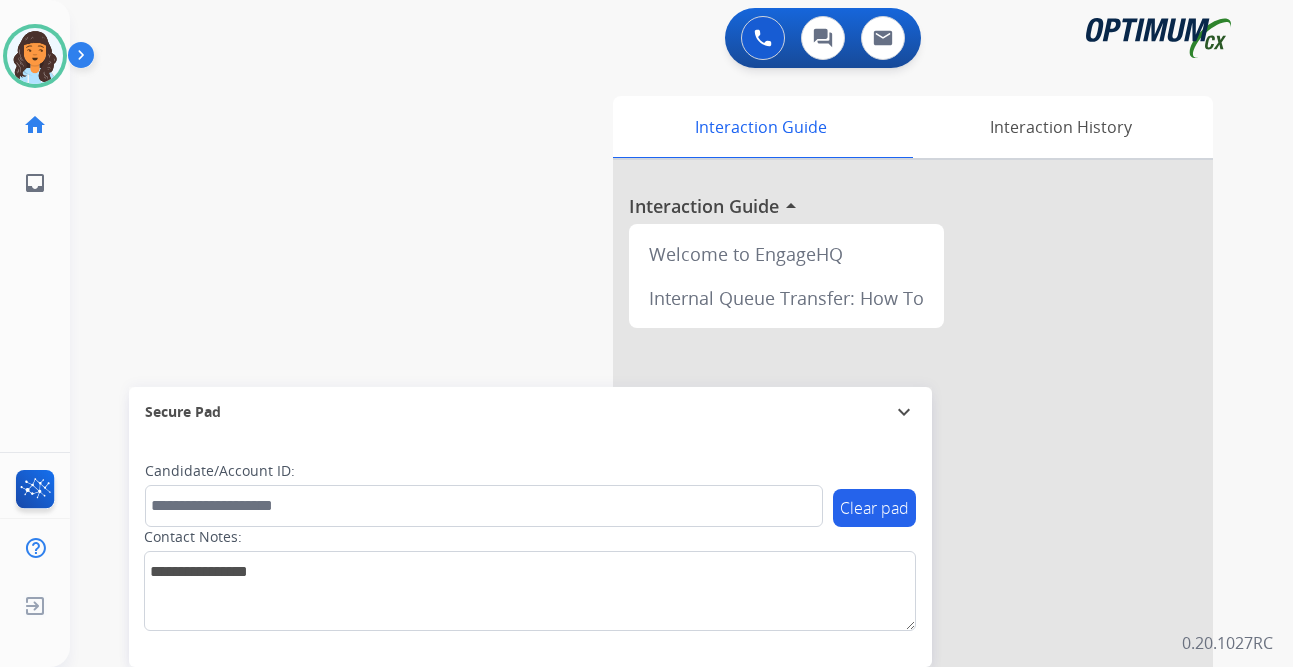 click at bounding box center [85, 59] 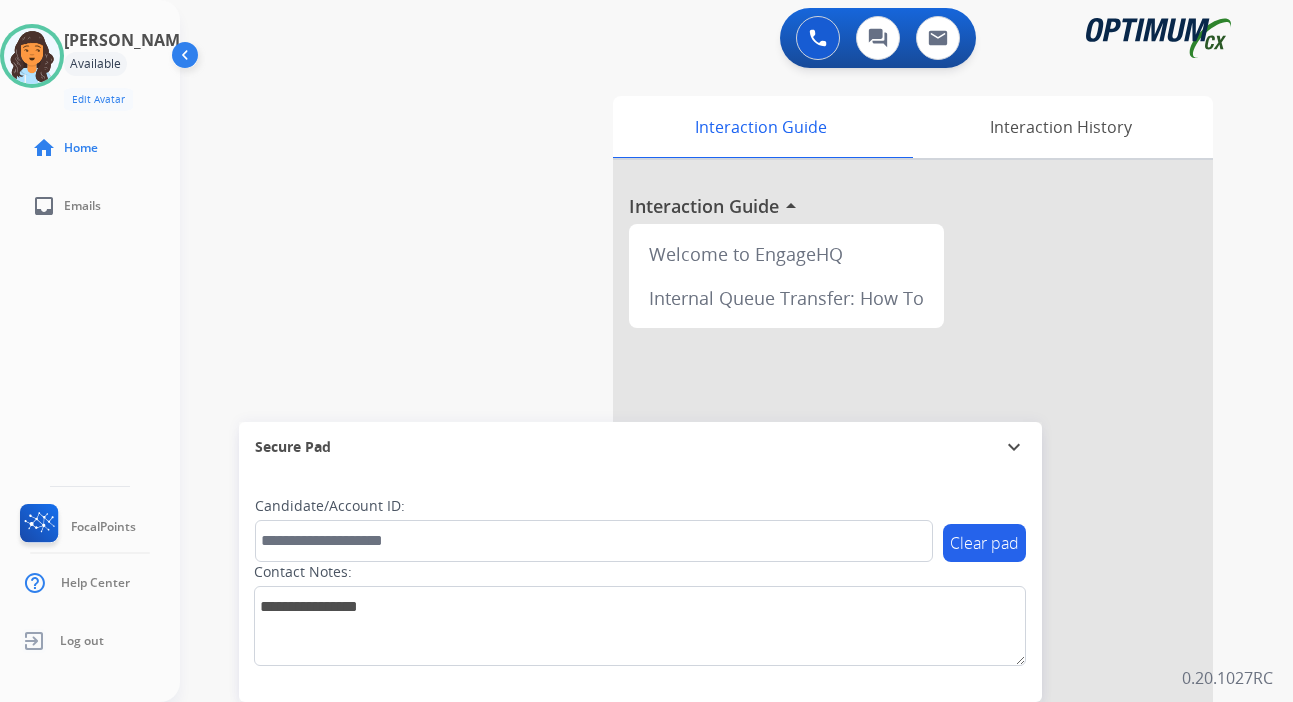 click on "0 Voice Interactions  0  Chat Interactions   0  Email Interactions swap_horiz Break voice bridge close_fullscreen Connect 3-Way Call merge_type Separate 3-Way Call  Interaction Guide   Interaction History  Interaction Guide arrow_drop_up  Welcome to EngageHQ   Internal Queue Transfer: How To  Secure Pad expand_more Clear pad Candidate/Account ID: Contact Notes:                  0.20.1027RC" at bounding box center [736, 351] 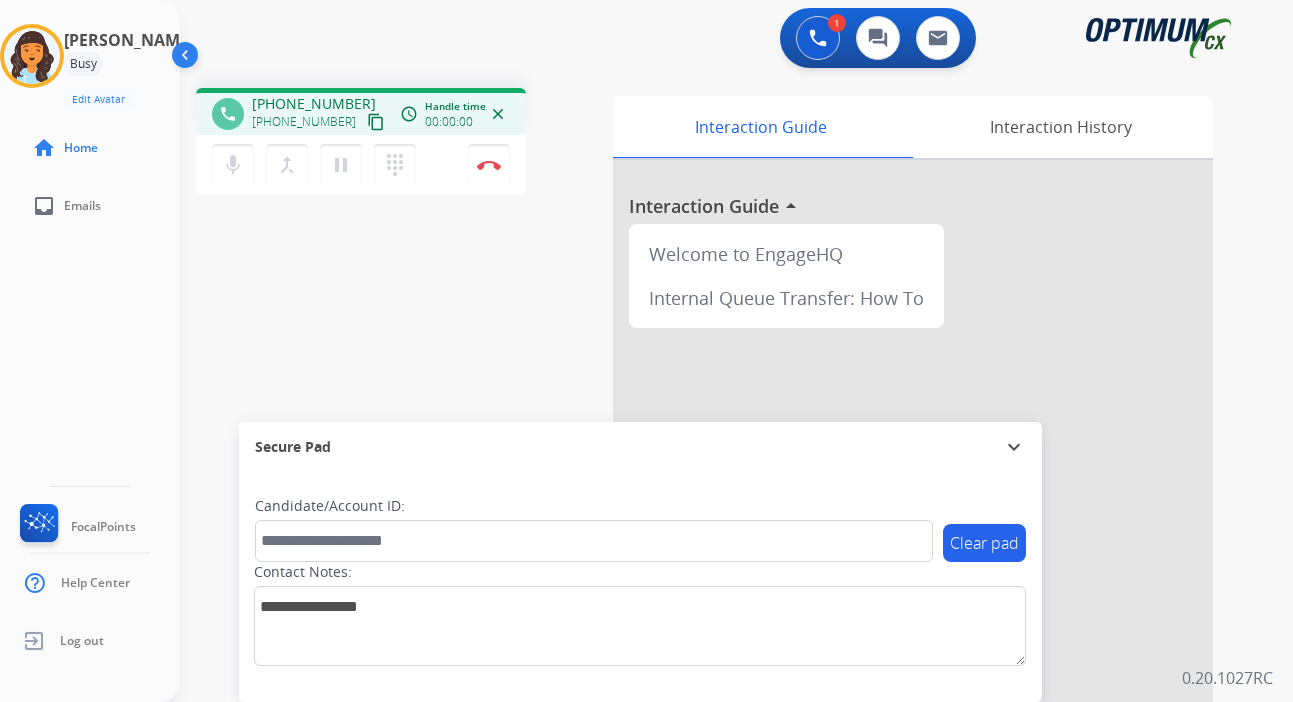 click on "content_copy" at bounding box center [376, 122] 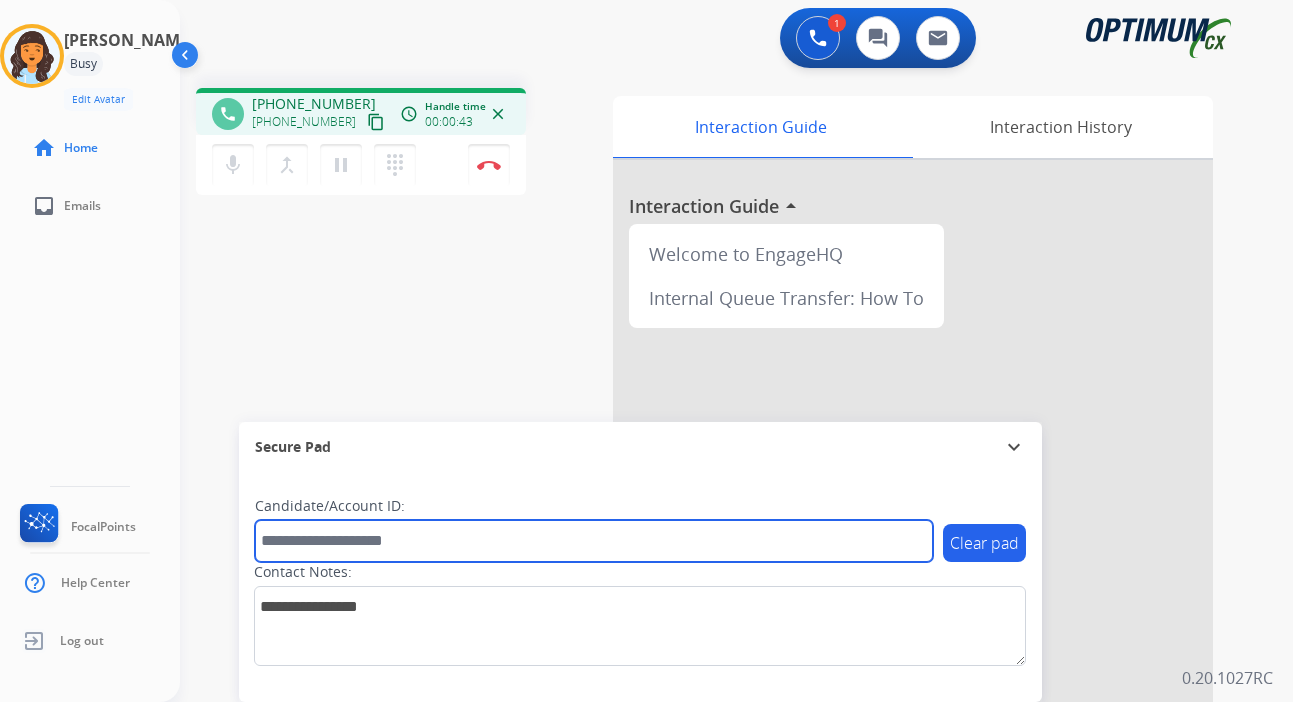 click at bounding box center [594, 541] 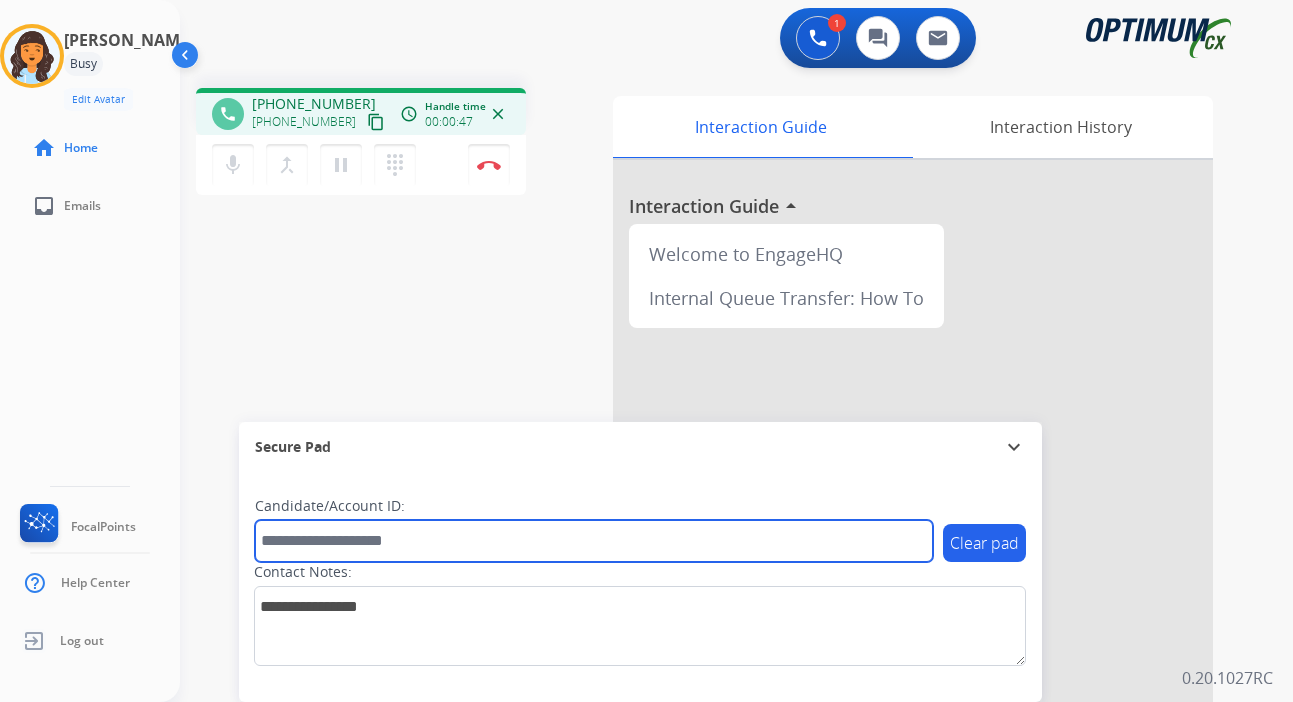 click at bounding box center [594, 541] 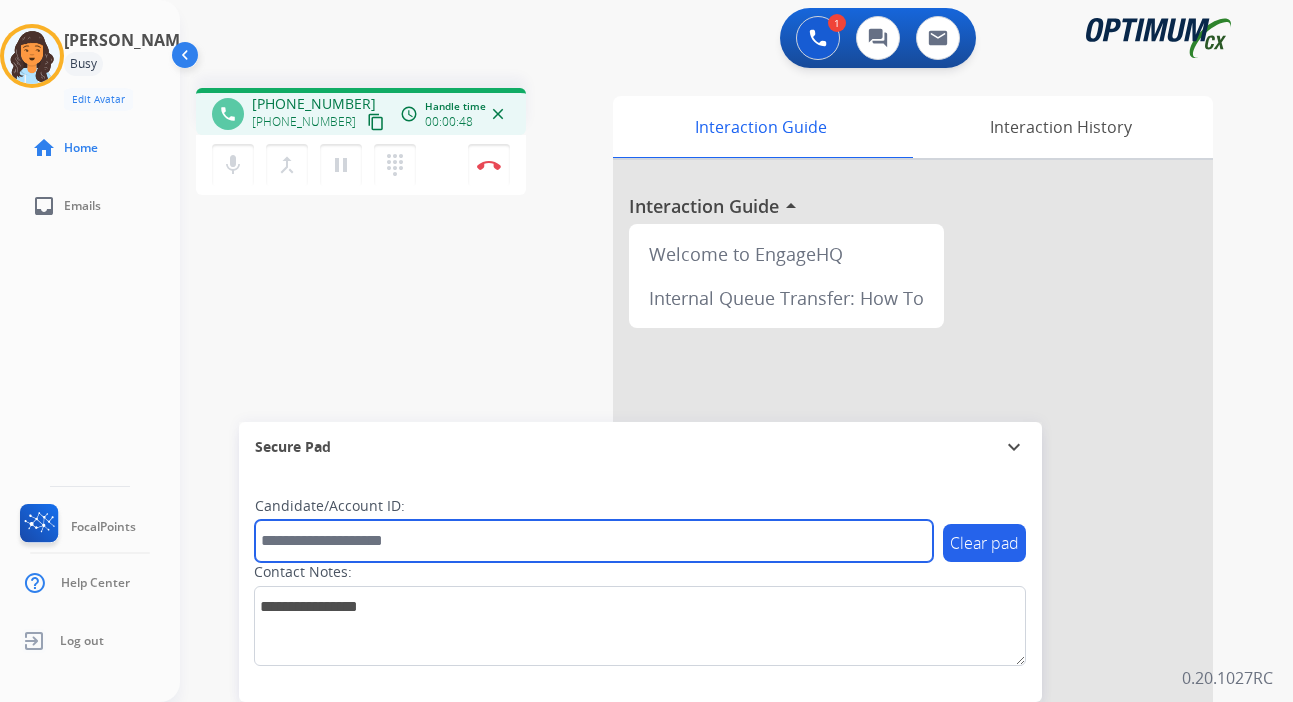 click at bounding box center (594, 541) 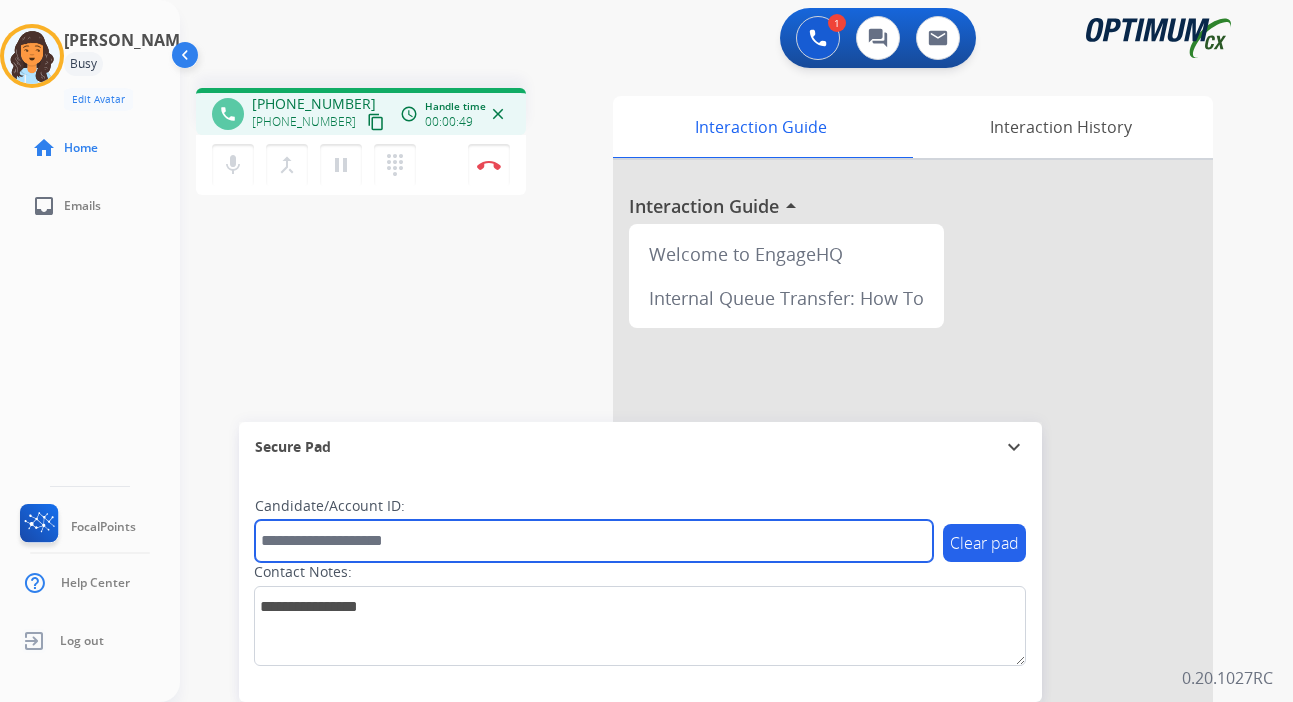 click at bounding box center [594, 541] 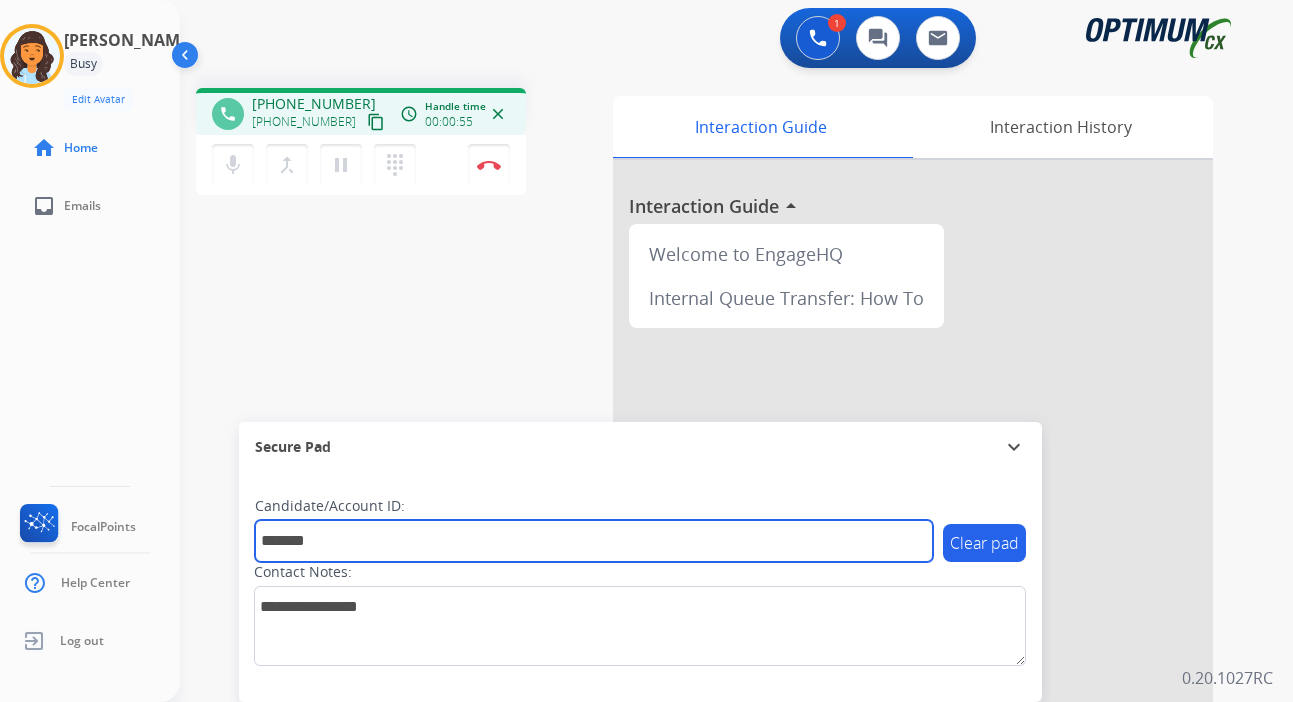 type on "*******" 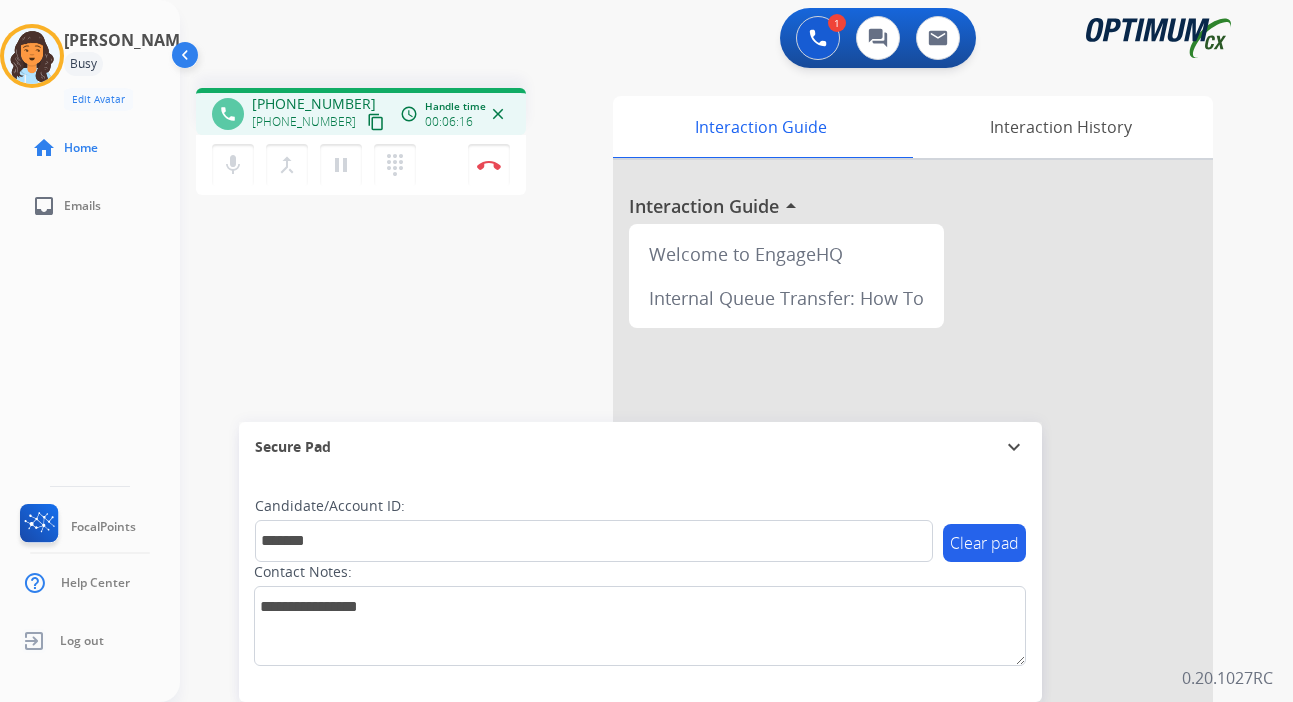 click on "1 Voice Interactions  0  Chat Interactions   0  Email Interactions phone [PHONE_NUMBER] [PHONE_NUMBER] content_copy access_time Call metrics Queue   00:07 Hold   00:00 Talk   06:17 Total   06:23 Handle time 00:06:16 close mic Mute merge_type Bridge pause Hold dialpad Dialpad Disconnect swap_horiz Break voice bridge close_fullscreen Connect 3-Way Call merge_type Separate 3-Way Call  Interaction Guide   Interaction History  Interaction Guide arrow_drop_up  Welcome to EngageHQ   Internal Queue Transfer: How To  Secure Pad expand_more Clear pad Candidate/Account ID: ******* Contact Notes:                  0.20.1027RC" at bounding box center [736, 351] 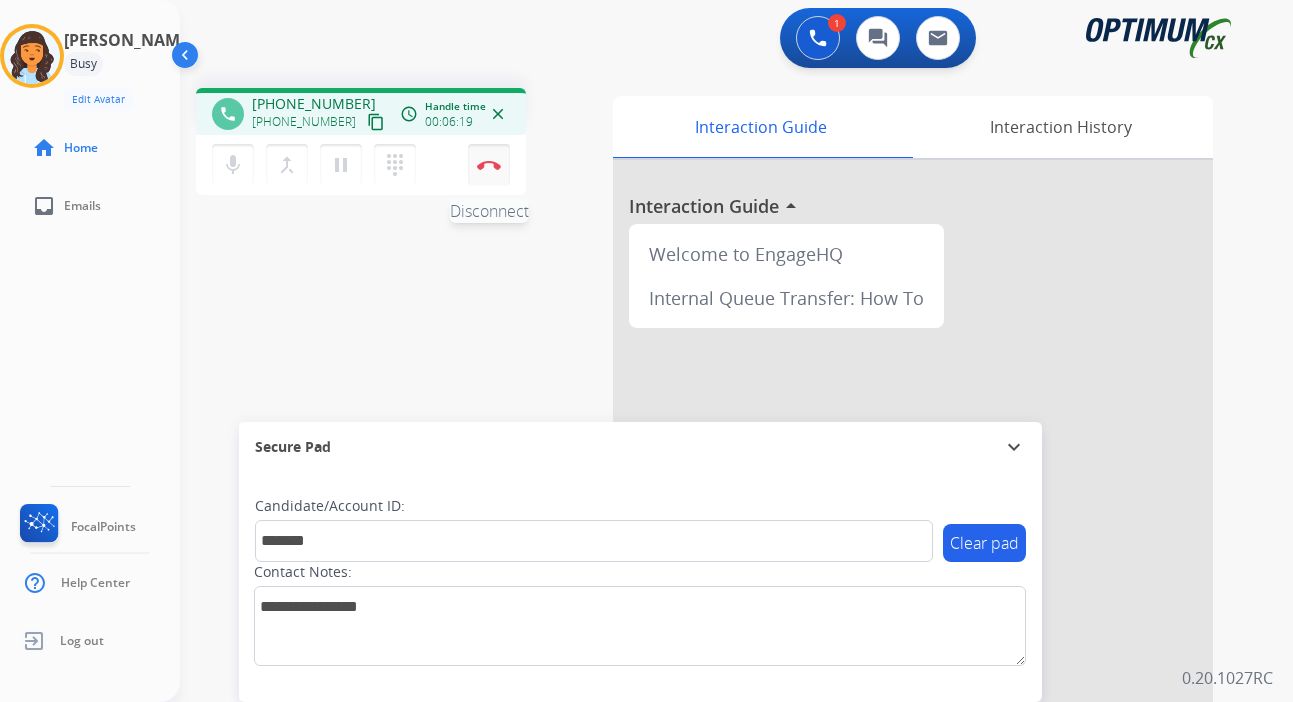 click on "Disconnect" at bounding box center (489, 165) 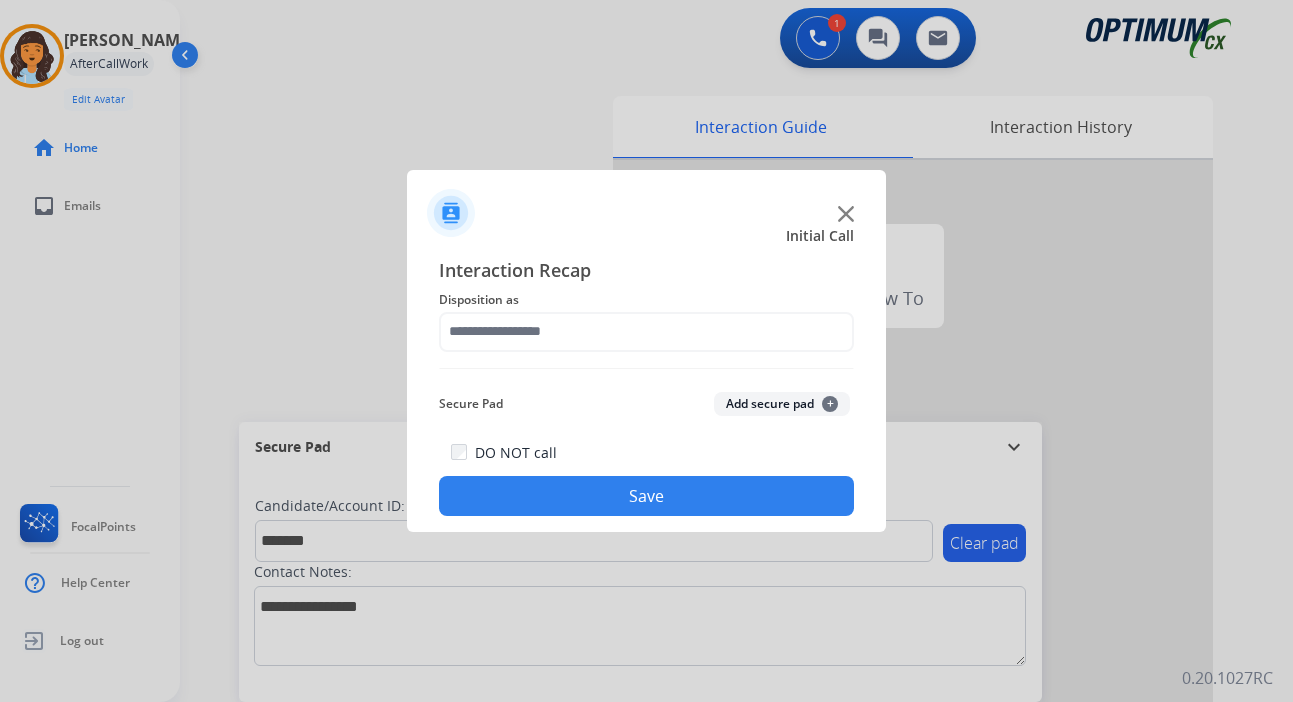 click on "Add secure pad  +" 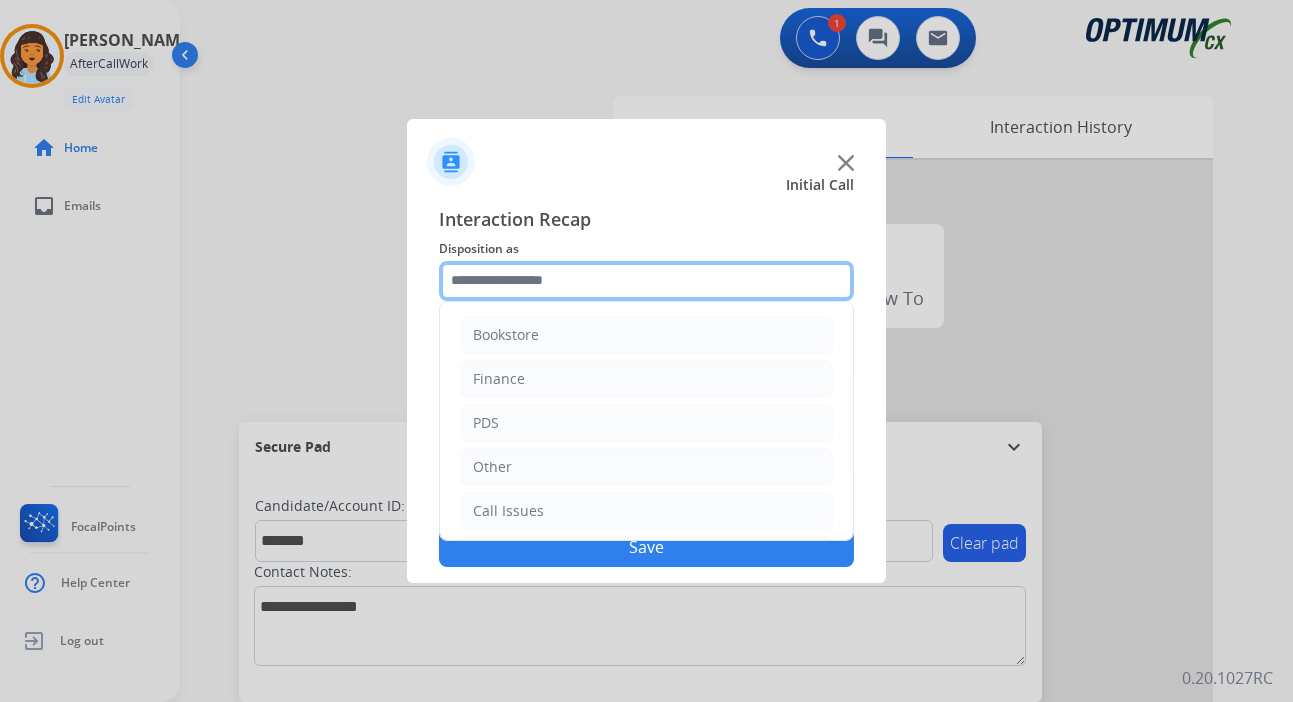 click 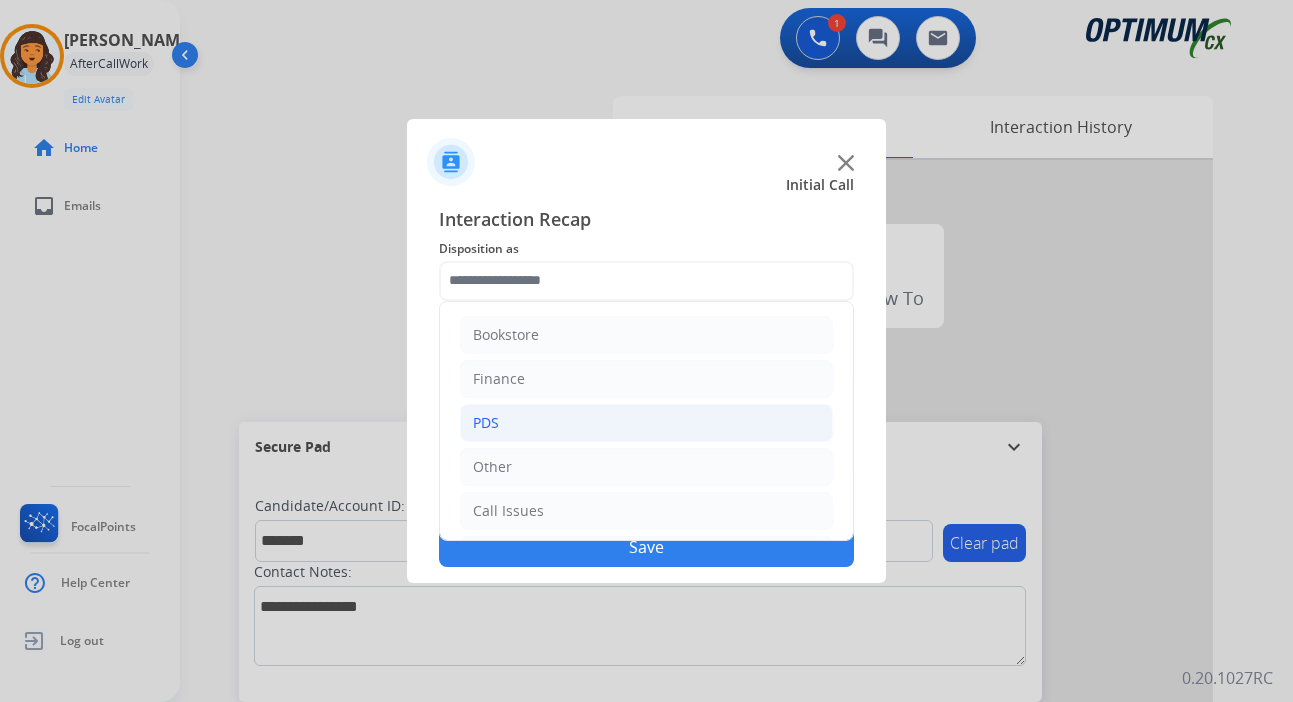 click on "PDS" 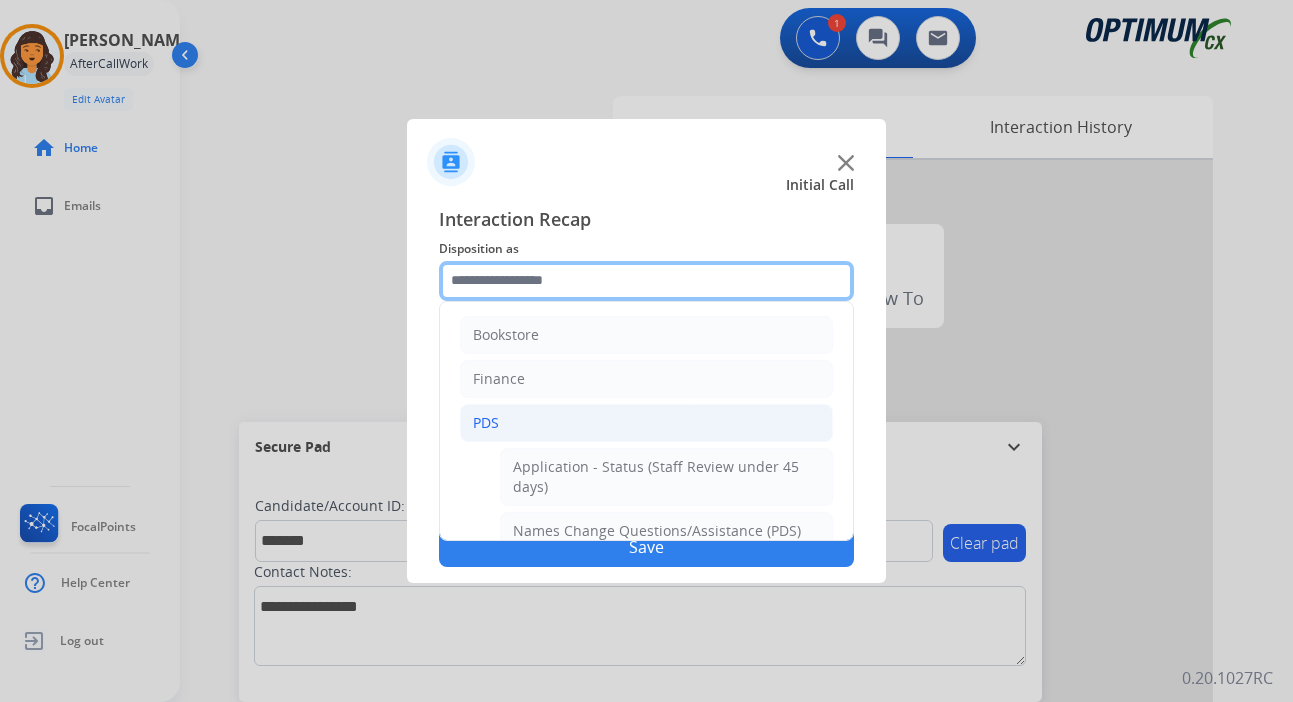 scroll, scrollTop: 333, scrollLeft: 0, axis: vertical 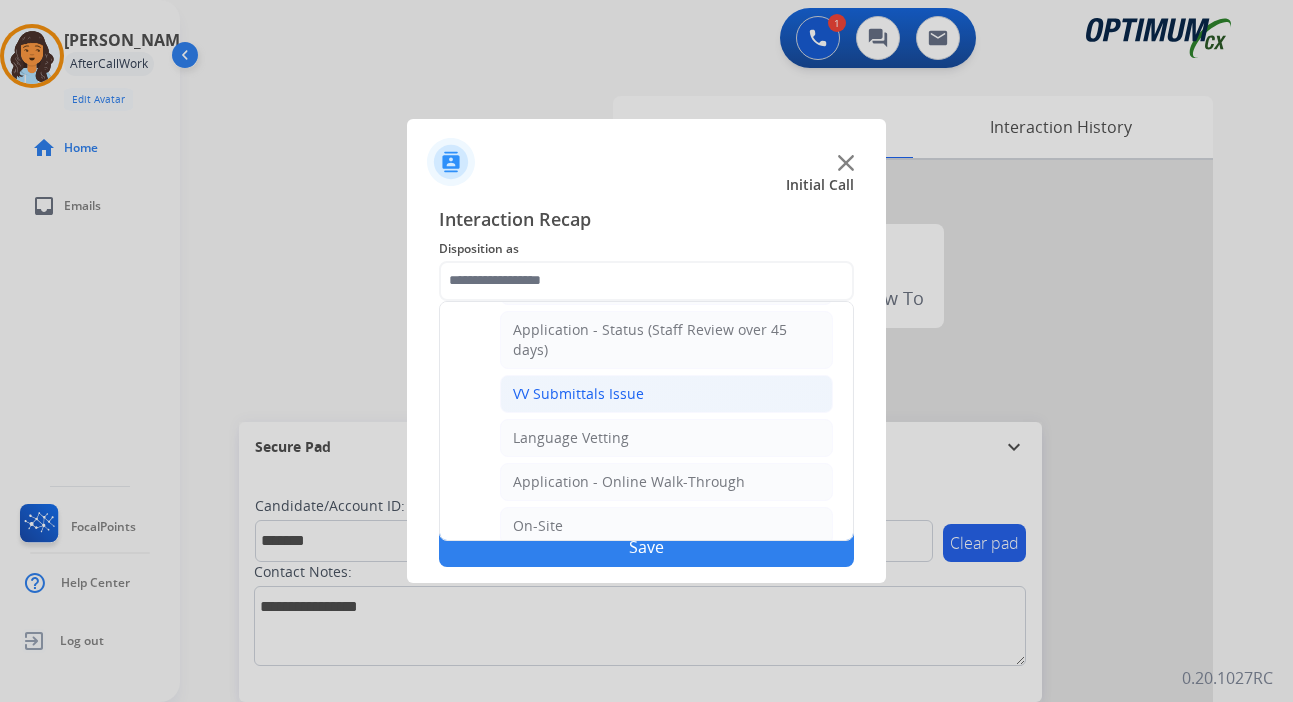 click on "VV Submittals Issue" 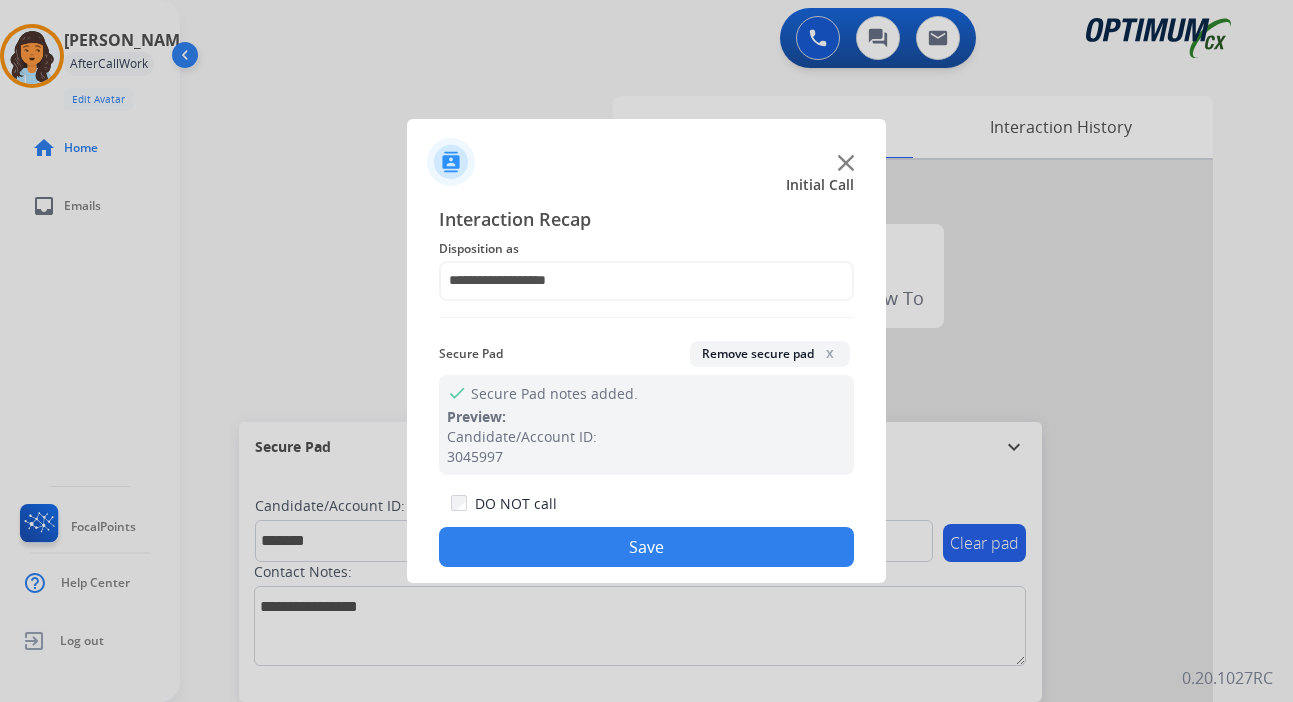 click on "Save" 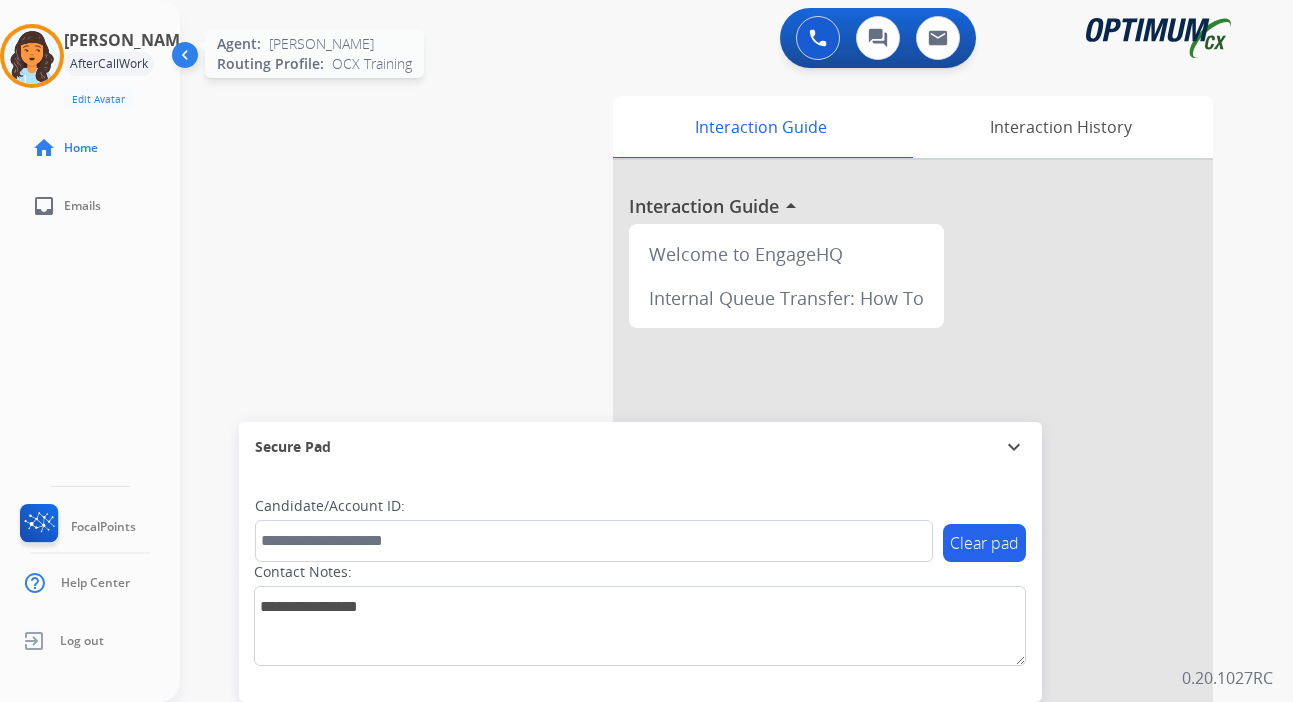 click at bounding box center [32, 56] 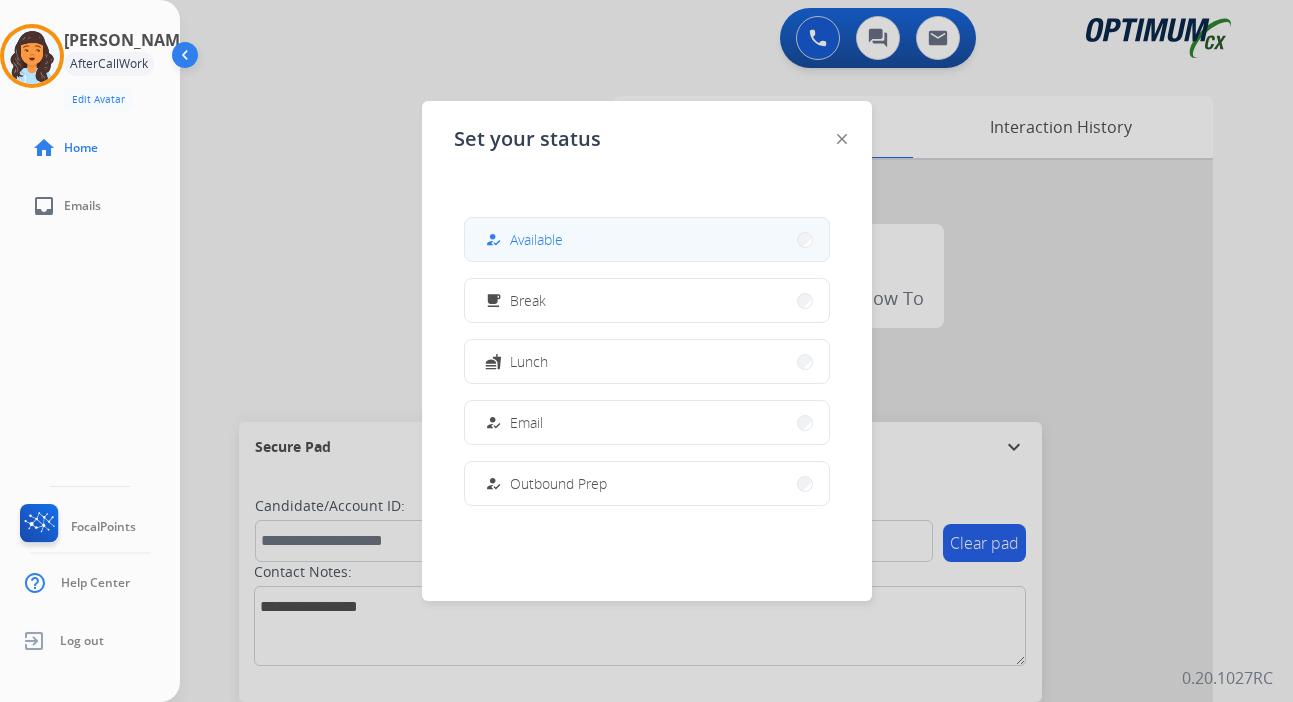 click on "how_to_reg Available" at bounding box center [522, 240] 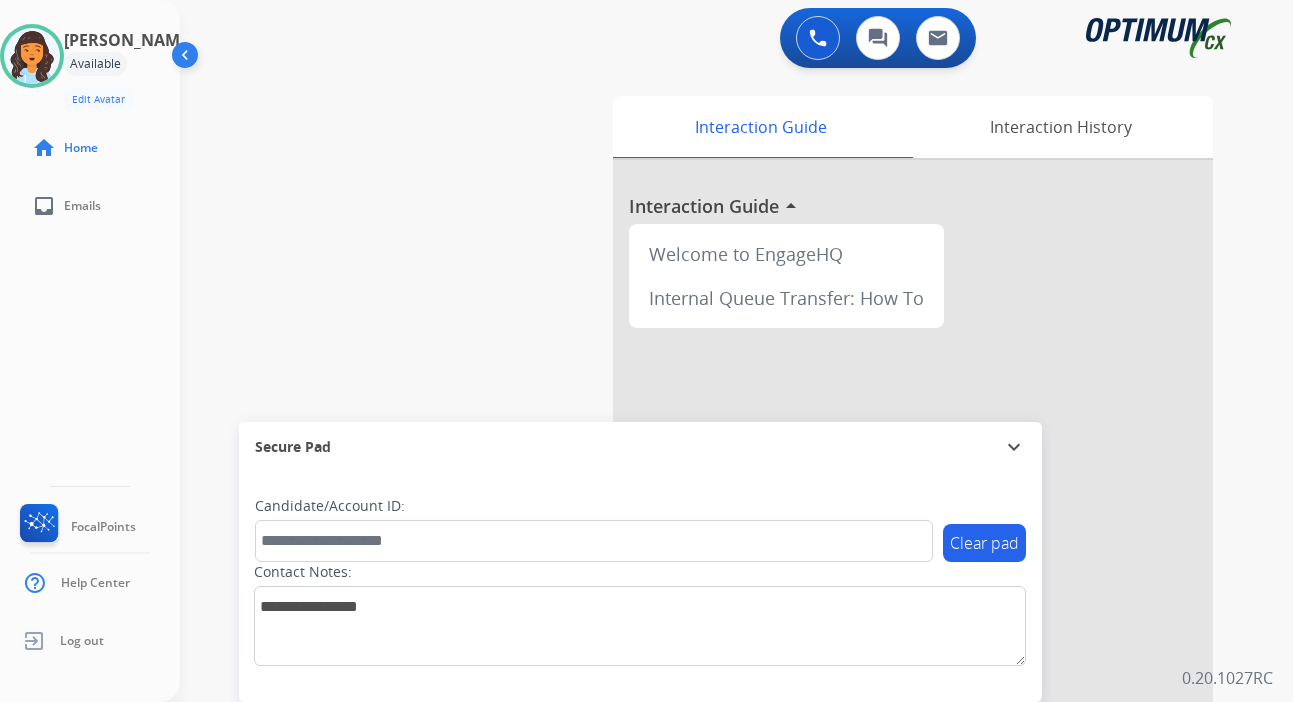 click on "0 Voice Interactions  0  Chat Interactions   0  Email Interactions swap_horiz Break voice bridge close_fullscreen Connect 3-Way Call merge_type Separate 3-Way Call  Interaction Guide   Interaction History  Interaction Guide arrow_drop_up  Welcome to EngageHQ   Internal Queue Transfer: How To  Secure Pad expand_more Clear pad Candidate/Account ID: Contact Notes:                  0.20.1027RC" at bounding box center (736, 351) 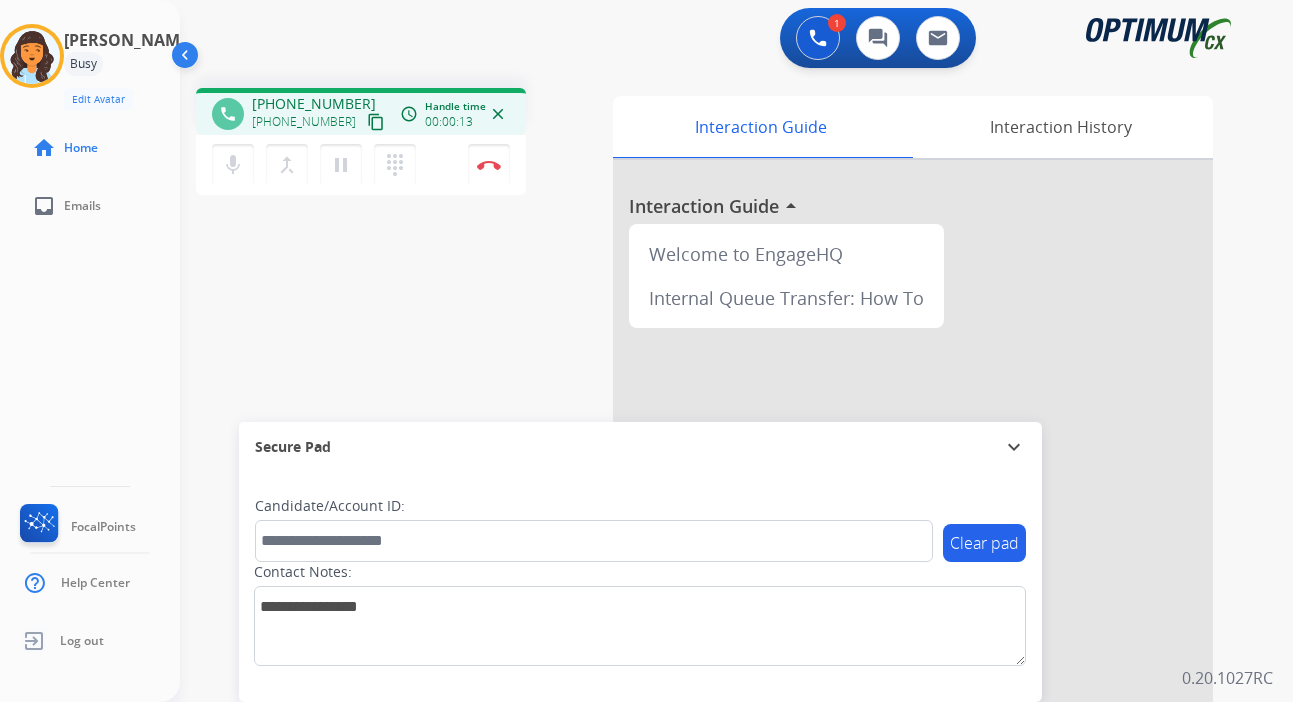 click on "content_copy" at bounding box center [376, 122] 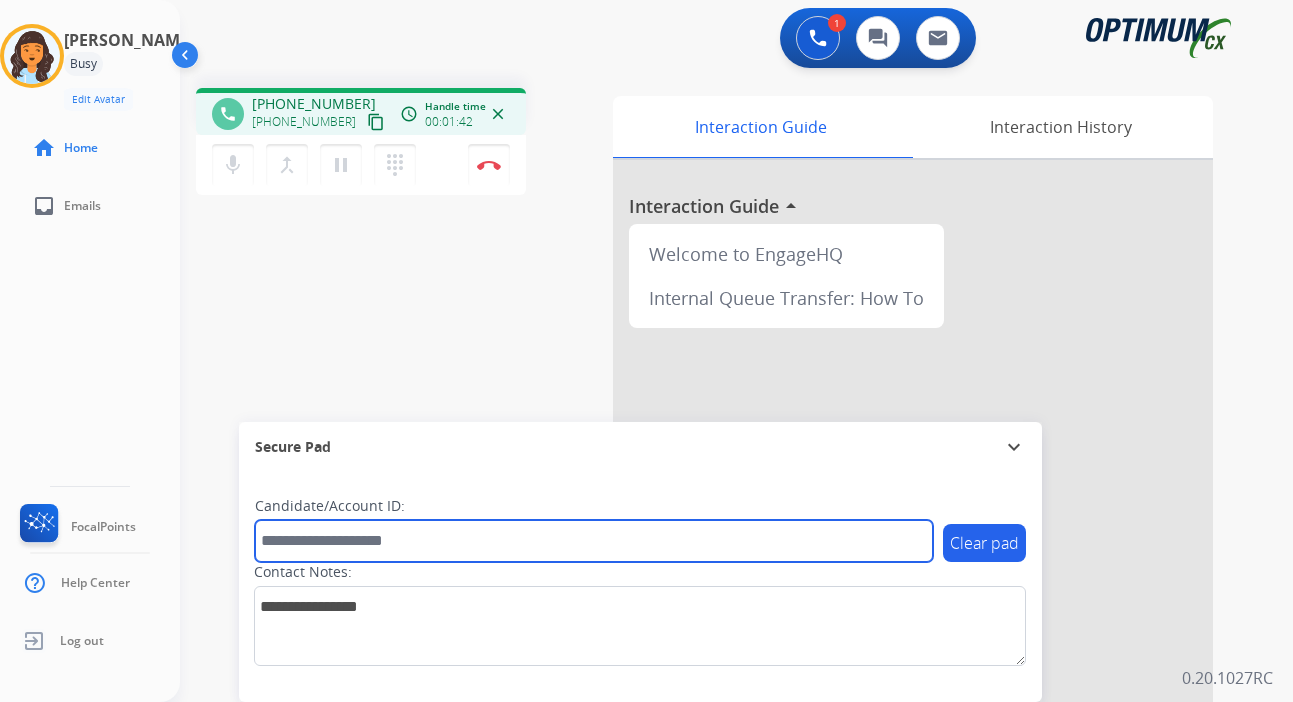 click at bounding box center (594, 541) 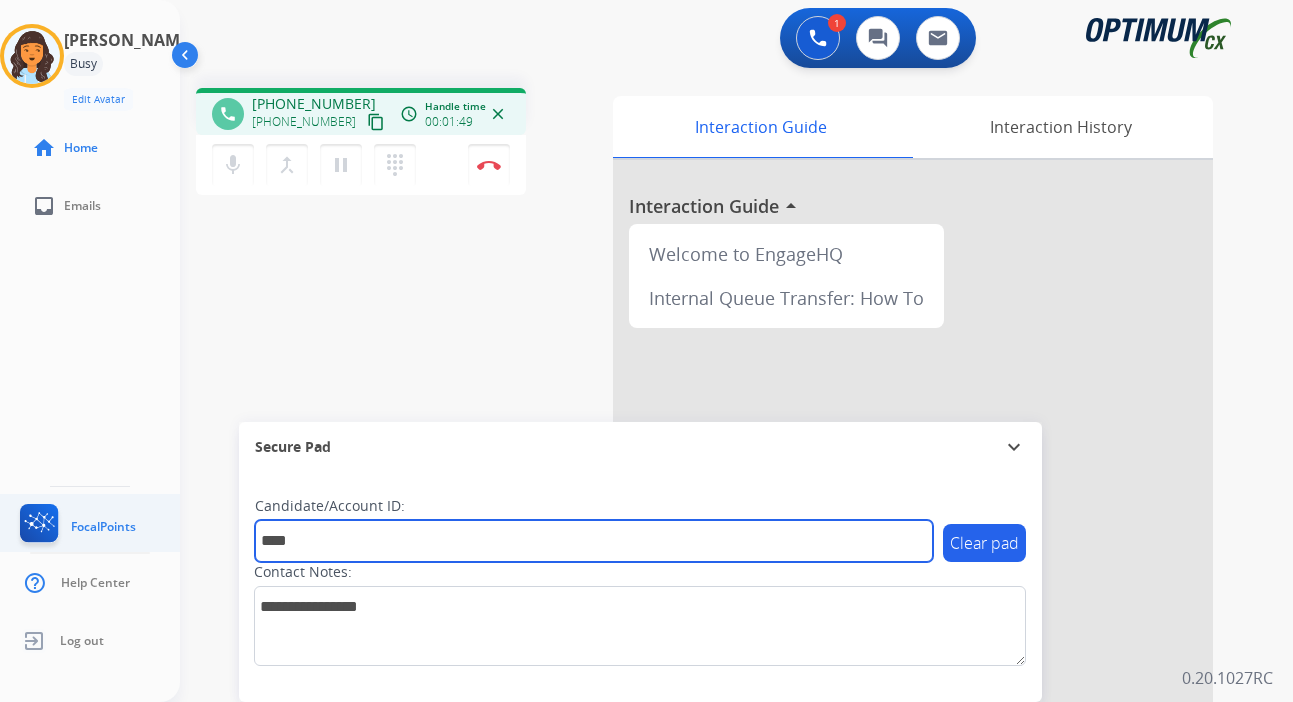 type on "****" 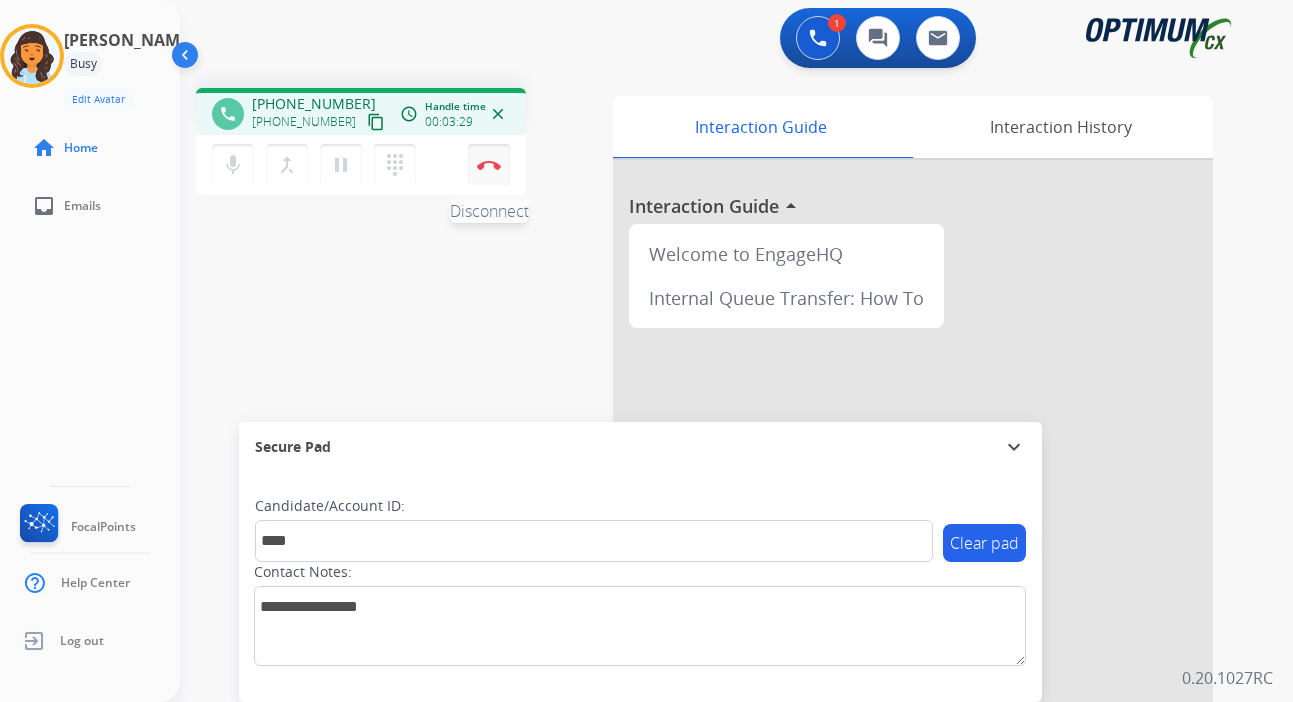 click at bounding box center (489, 165) 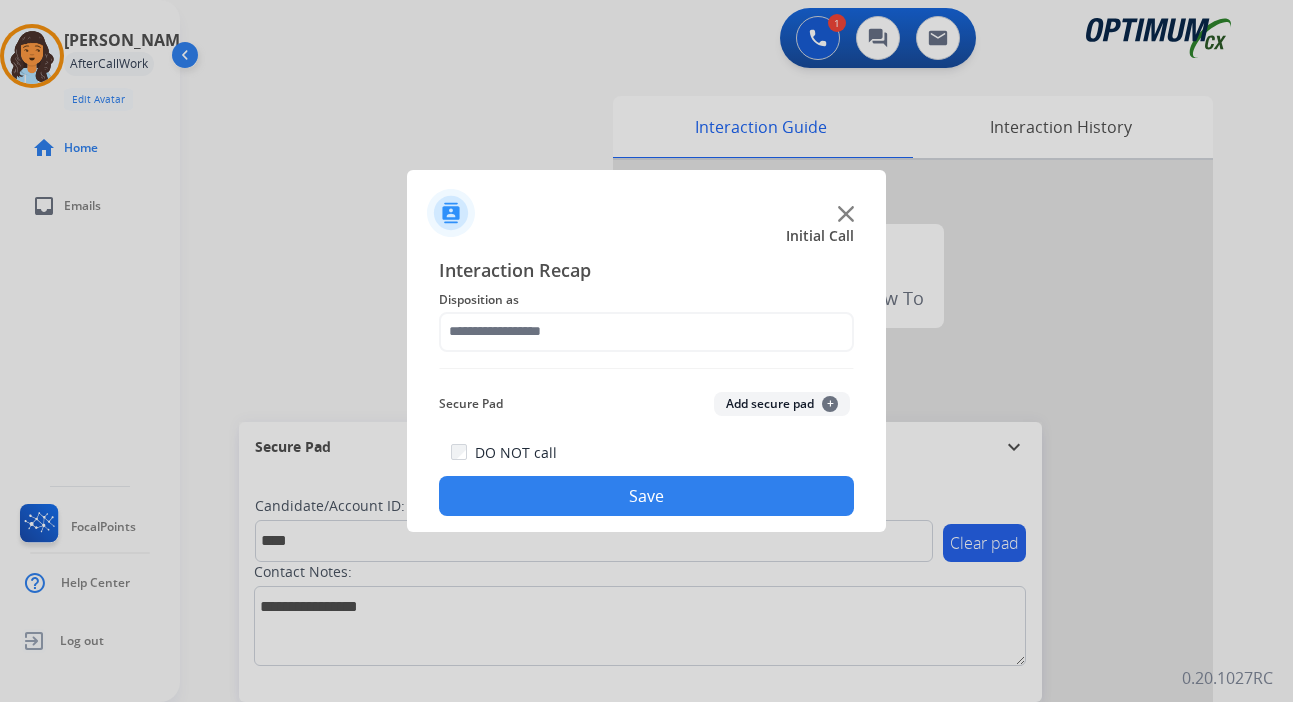 click on "Add secure pad  +" 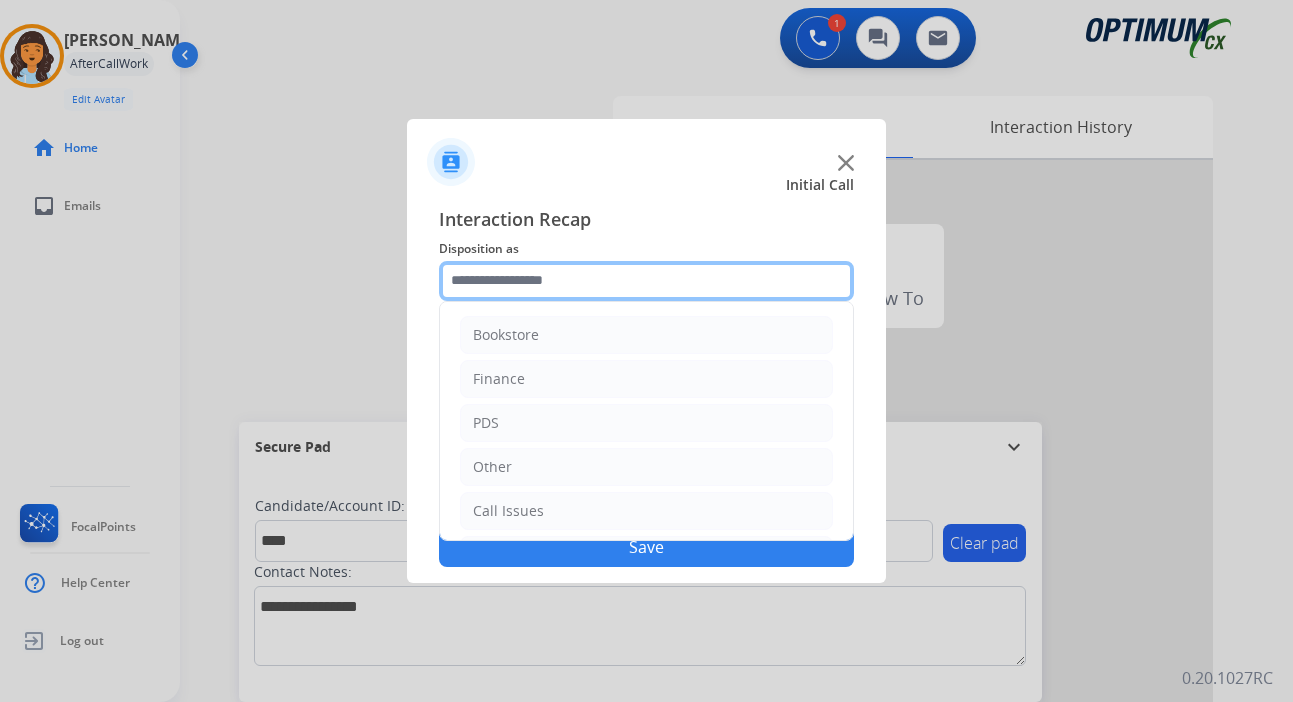 click 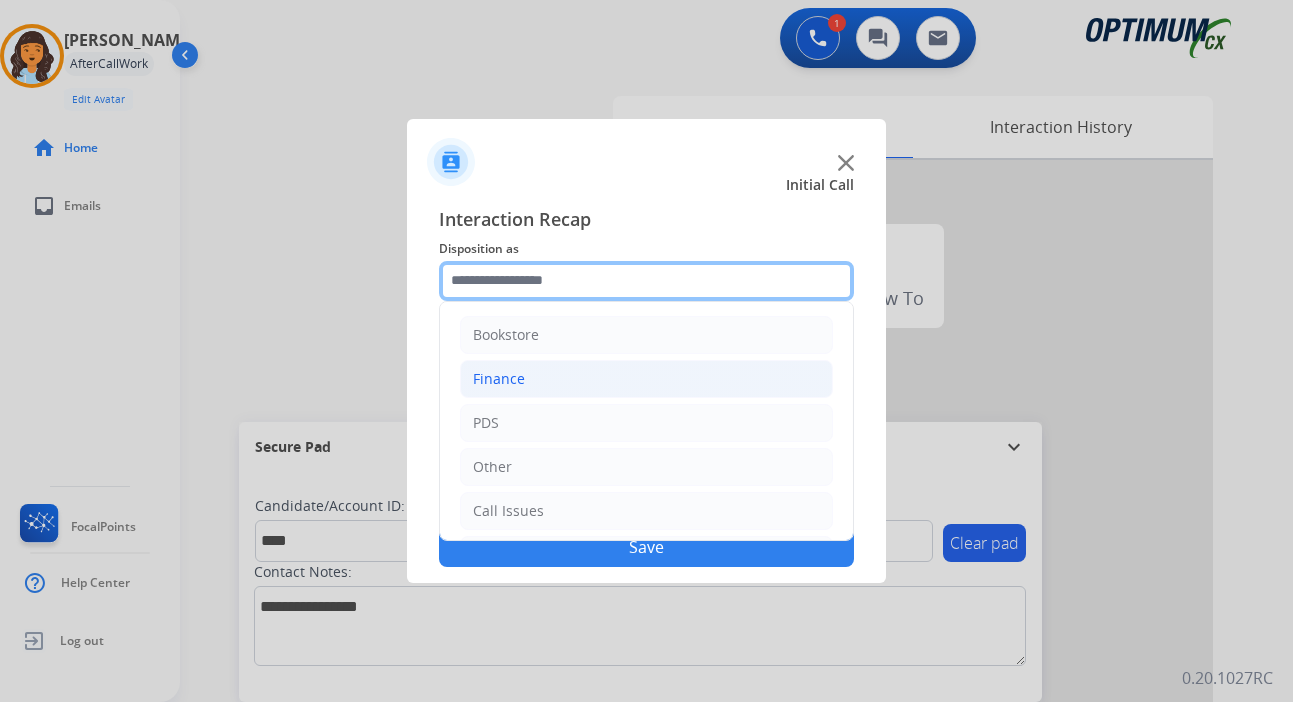 scroll, scrollTop: 136, scrollLeft: 0, axis: vertical 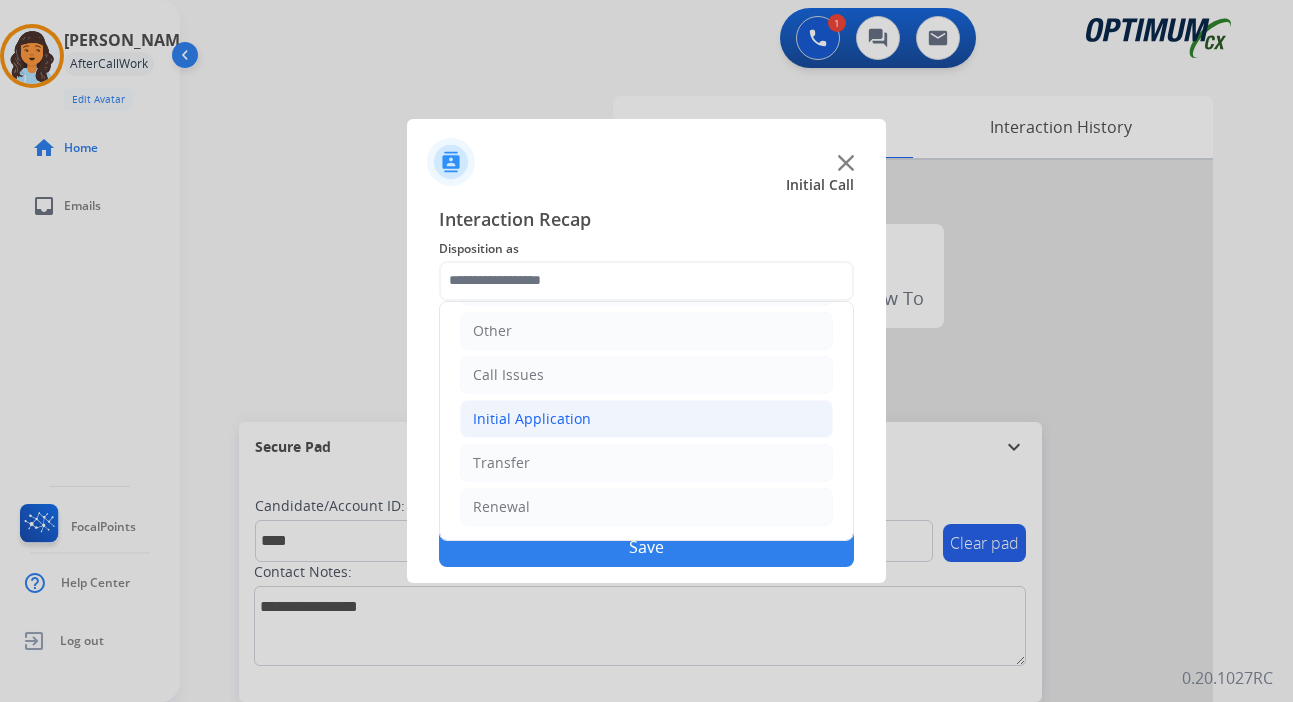 click on "Initial Application" 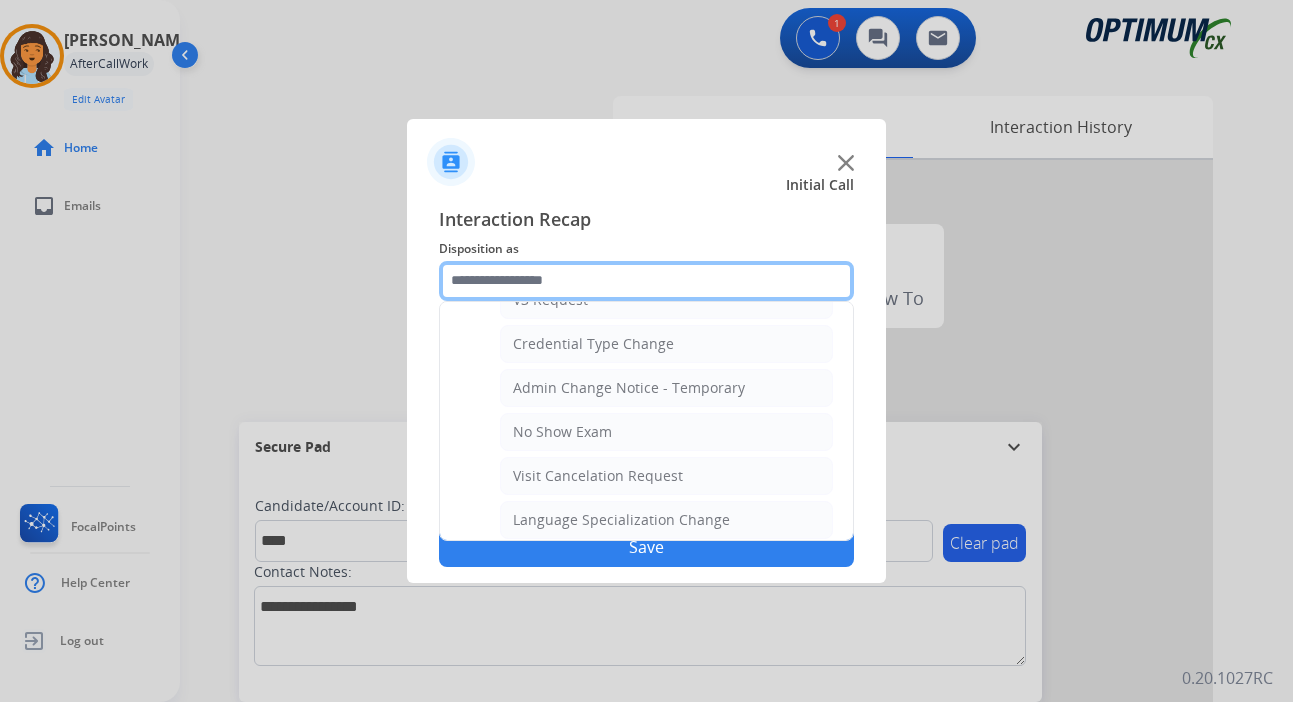 scroll, scrollTop: 1136, scrollLeft: 0, axis: vertical 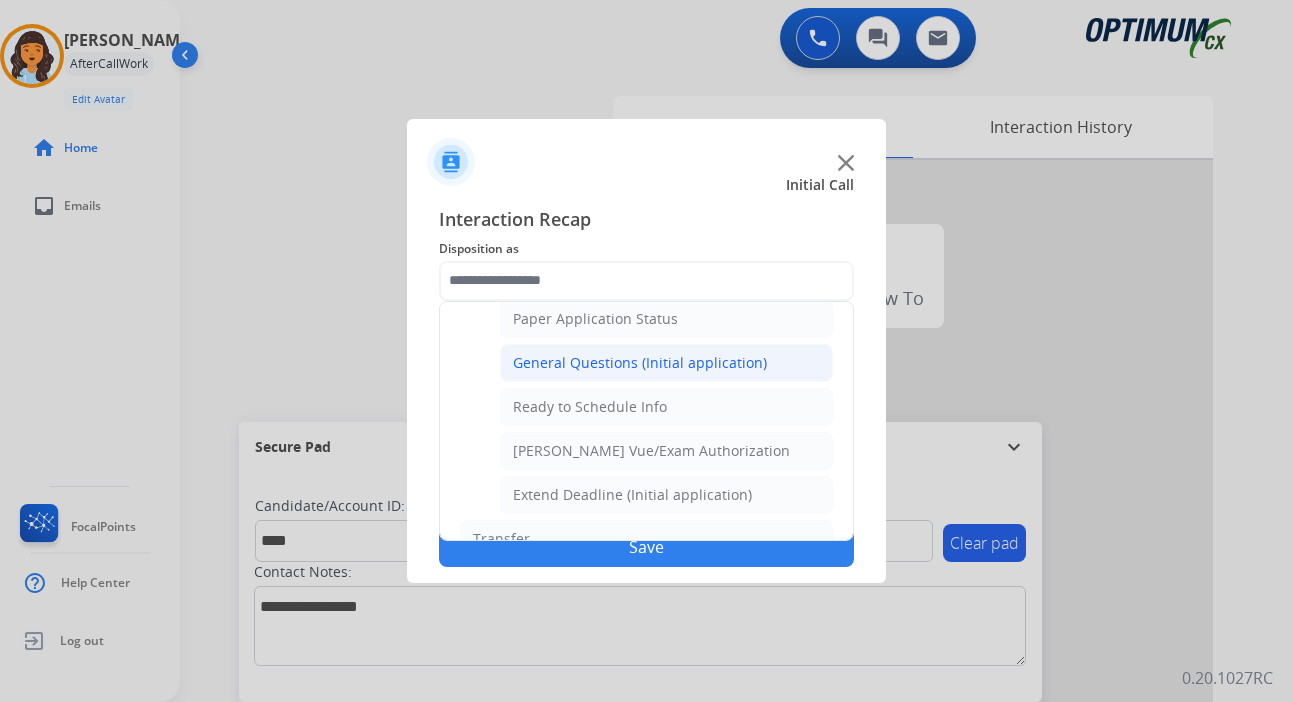 click on "General Questions (Initial application)" 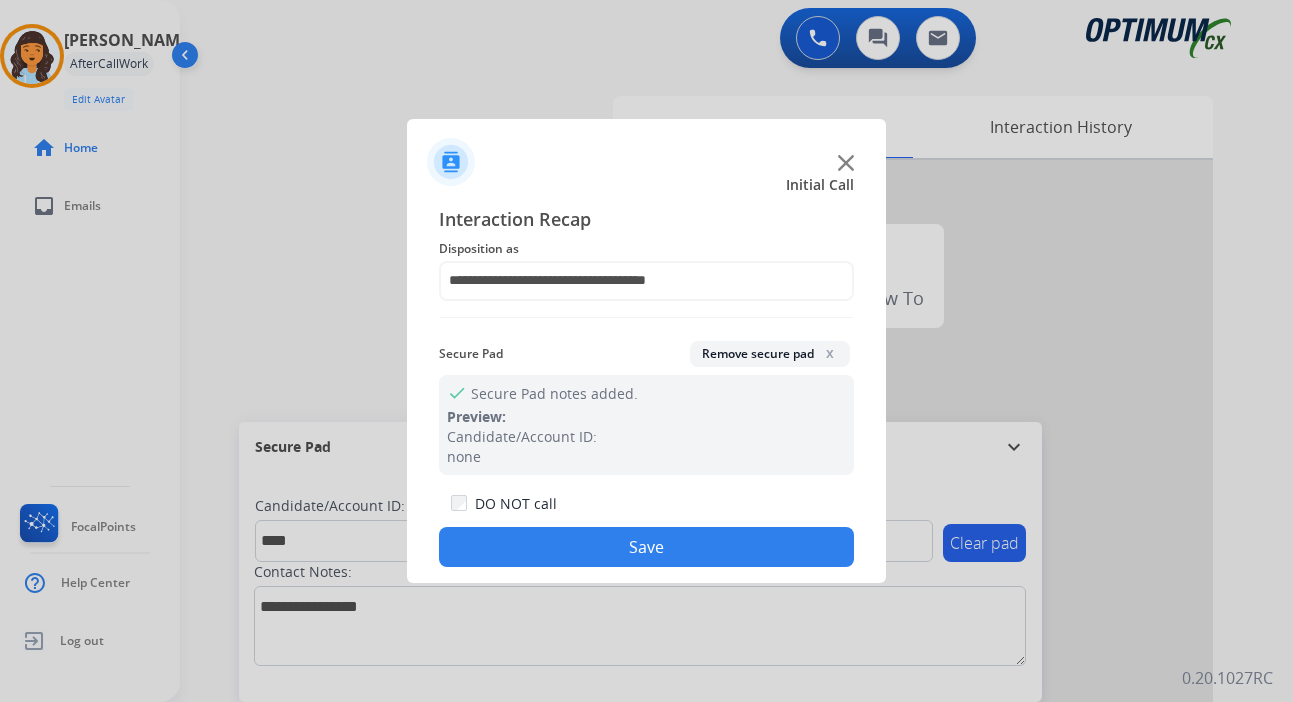 click on "Save" 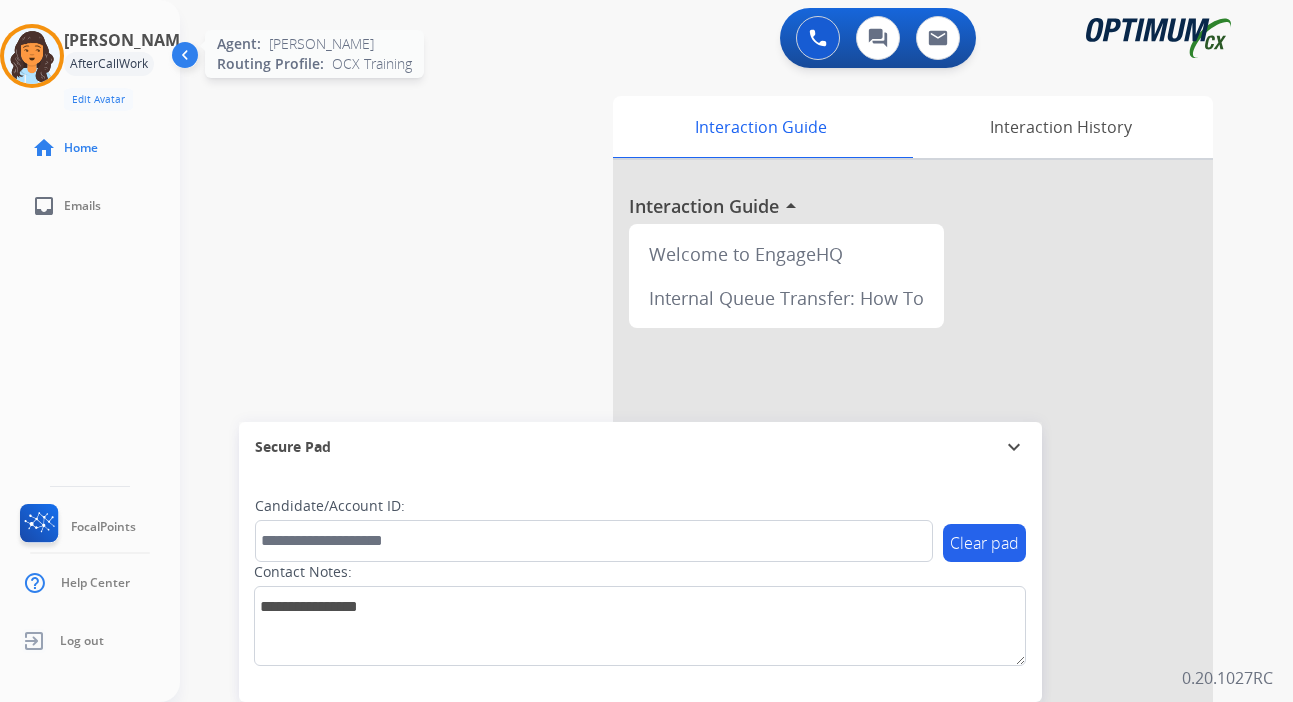 click at bounding box center [32, 56] 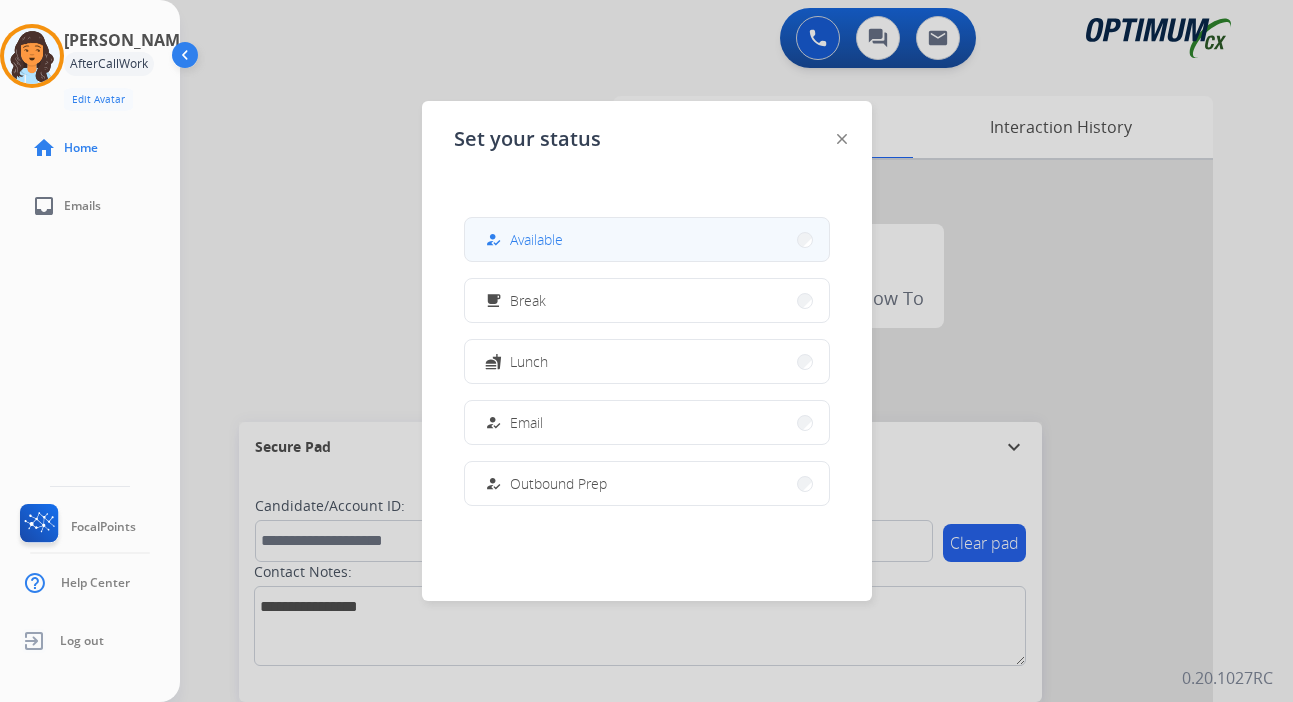 click on "Available" at bounding box center [536, 239] 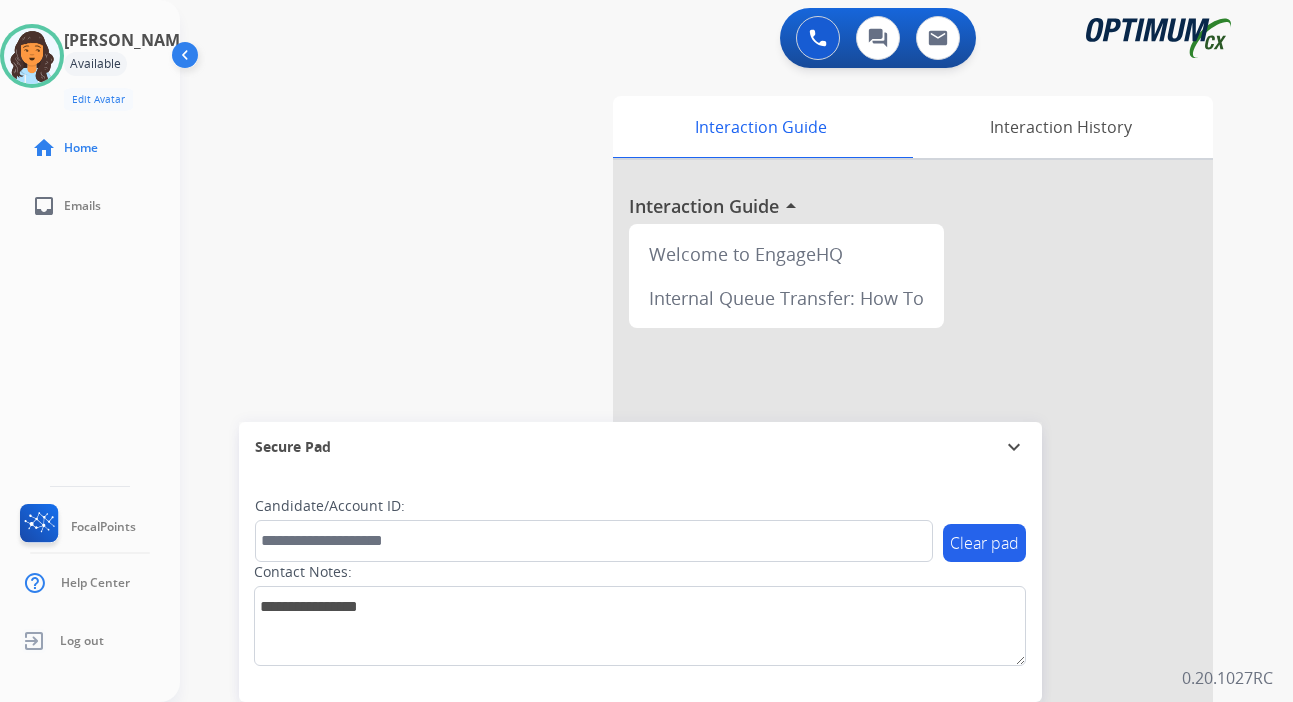 click on "0 Voice Interactions  0  Chat Interactions   0  Email Interactions swap_horiz Break voice bridge close_fullscreen Connect 3-Way Call merge_type Separate 3-Way Call  Interaction Guide   Interaction History  Interaction Guide arrow_drop_up  Welcome to EngageHQ   Internal Queue Transfer: How To  Secure Pad expand_more Clear pad Candidate/Account ID: Contact Notes:                  0.20.1027RC" at bounding box center [736, 351] 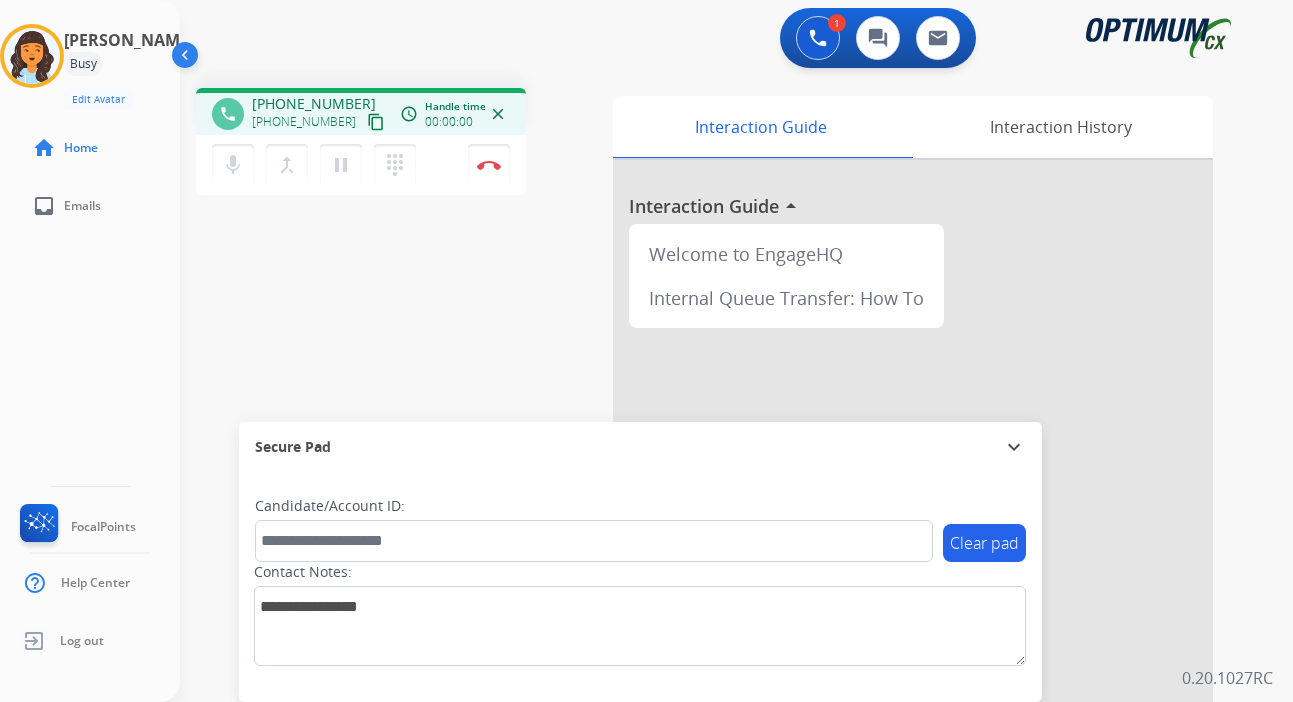 click on "content_copy" at bounding box center [376, 122] 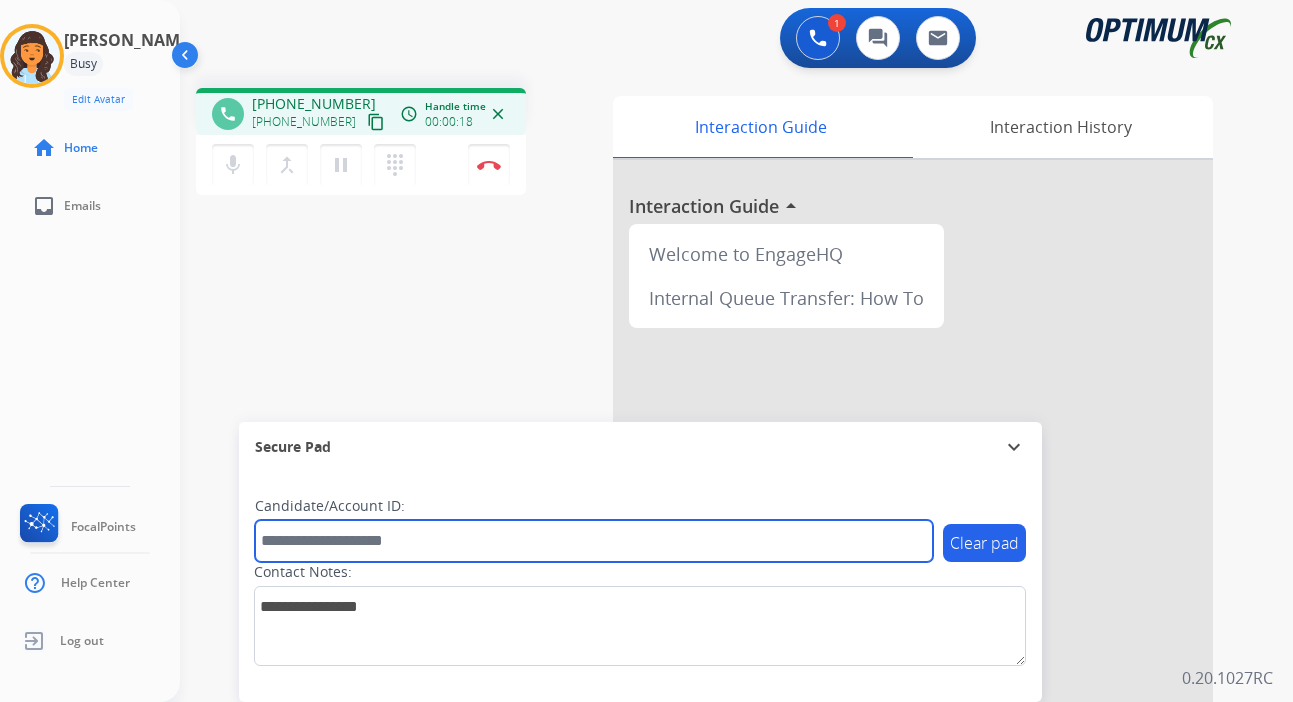 click at bounding box center (594, 541) 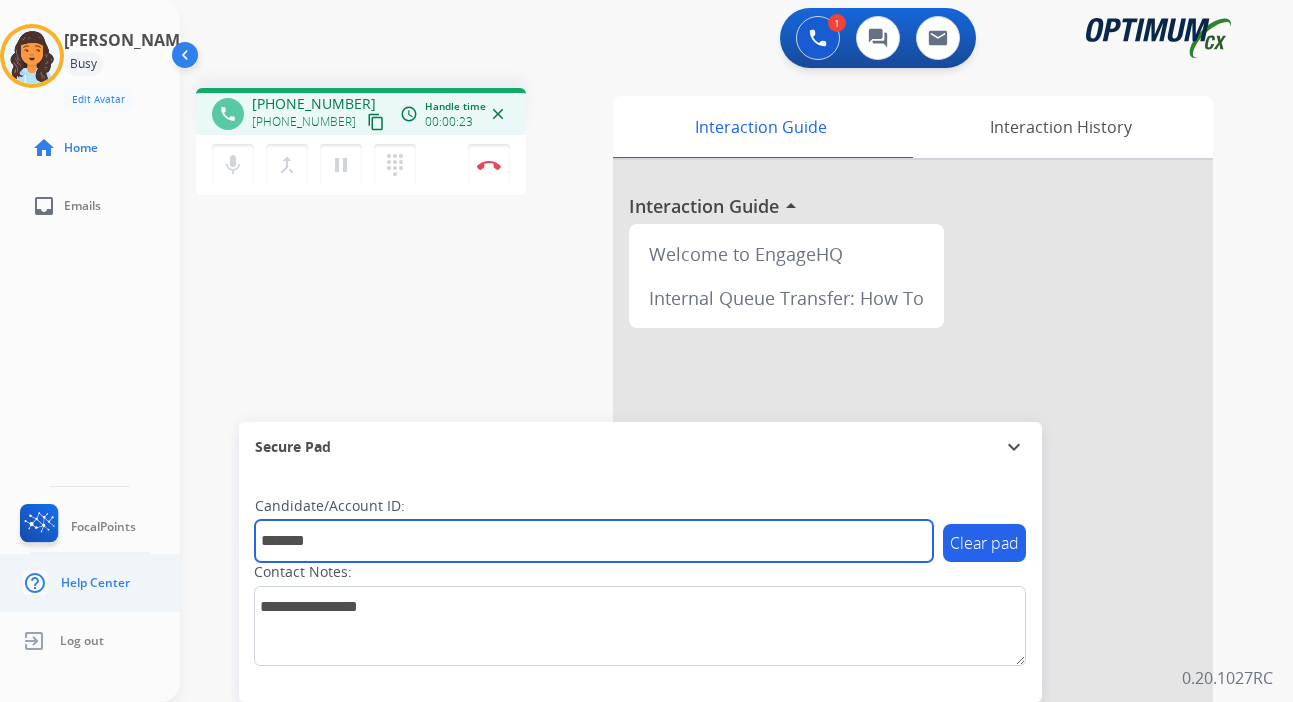 type on "*******" 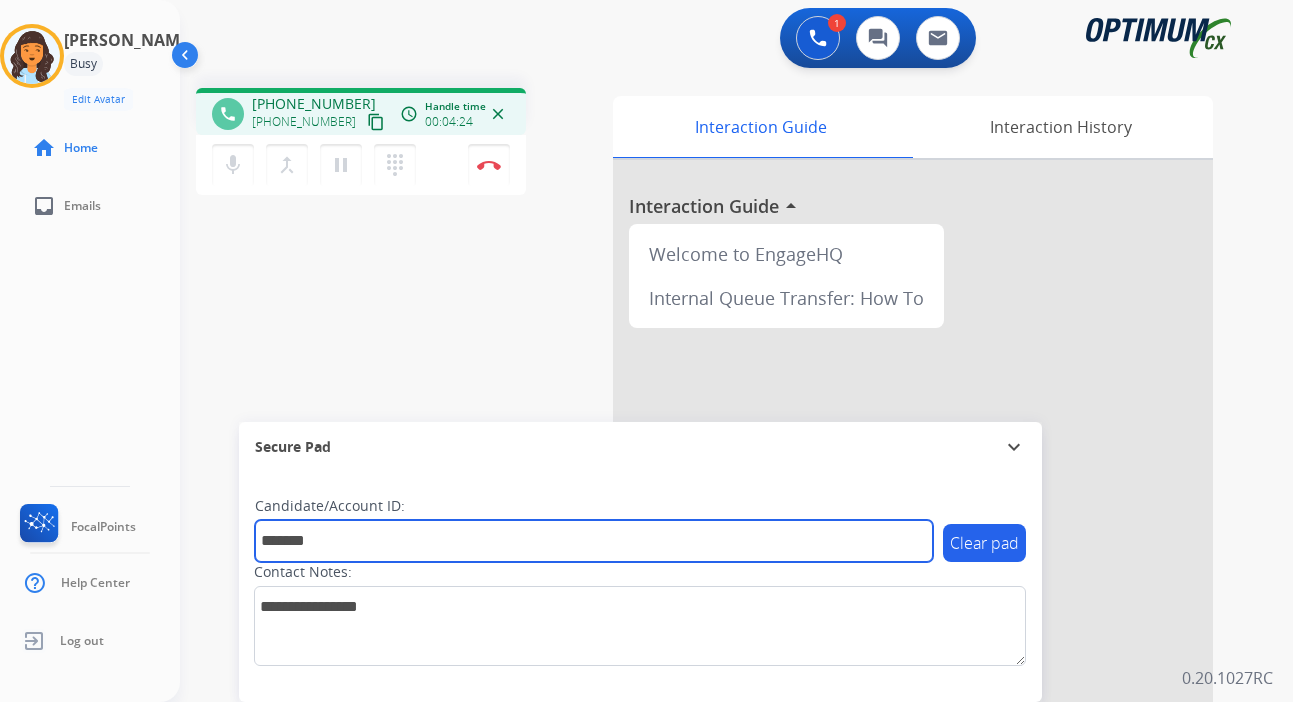 click on "*******" at bounding box center [594, 541] 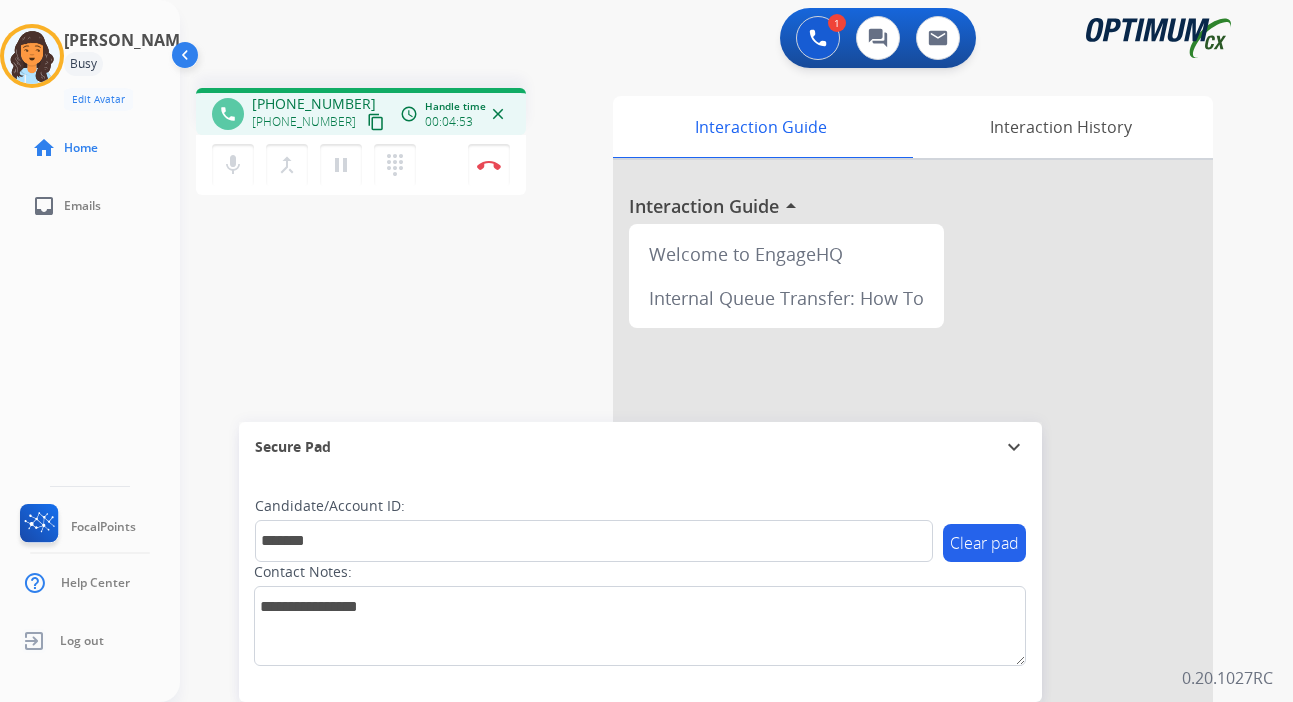 click on "1 Voice Interactions  0  Chat Interactions   0  Email Interactions phone [PHONE_NUMBER] [PHONE_NUMBER] content_copy access_time Call metrics Queue   00:08 Hold   00:00 Talk   04:54 Total   05:01 Handle time 00:04:53 close mic Mute merge_type Bridge pause Hold dialpad Dialpad Disconnect swap_horiz Break voice bridge close_fullscreen Connect 3-Way Call merge_type Separate 3-Way Call  Interaction Guide   Interaction History  Interaction Guide arrow_drop_up  Welcome to EngageHQ   Internal Queue Transfer: How To  Secure Pad expand_more Clear pad Candidate/Account ID: ******* Contact Notes:                  0.20.1027RC" at bounding box center (736, 351) 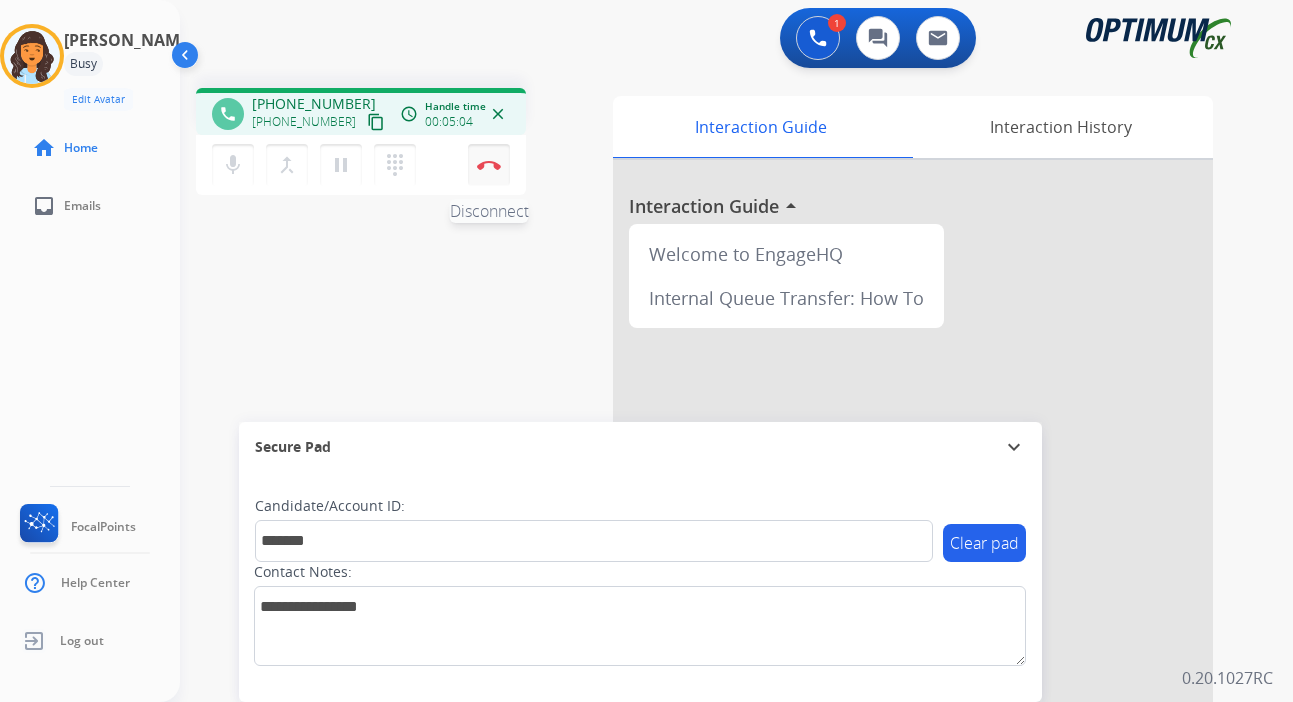 click on "Disconnect" at bounding box center [489, 165] 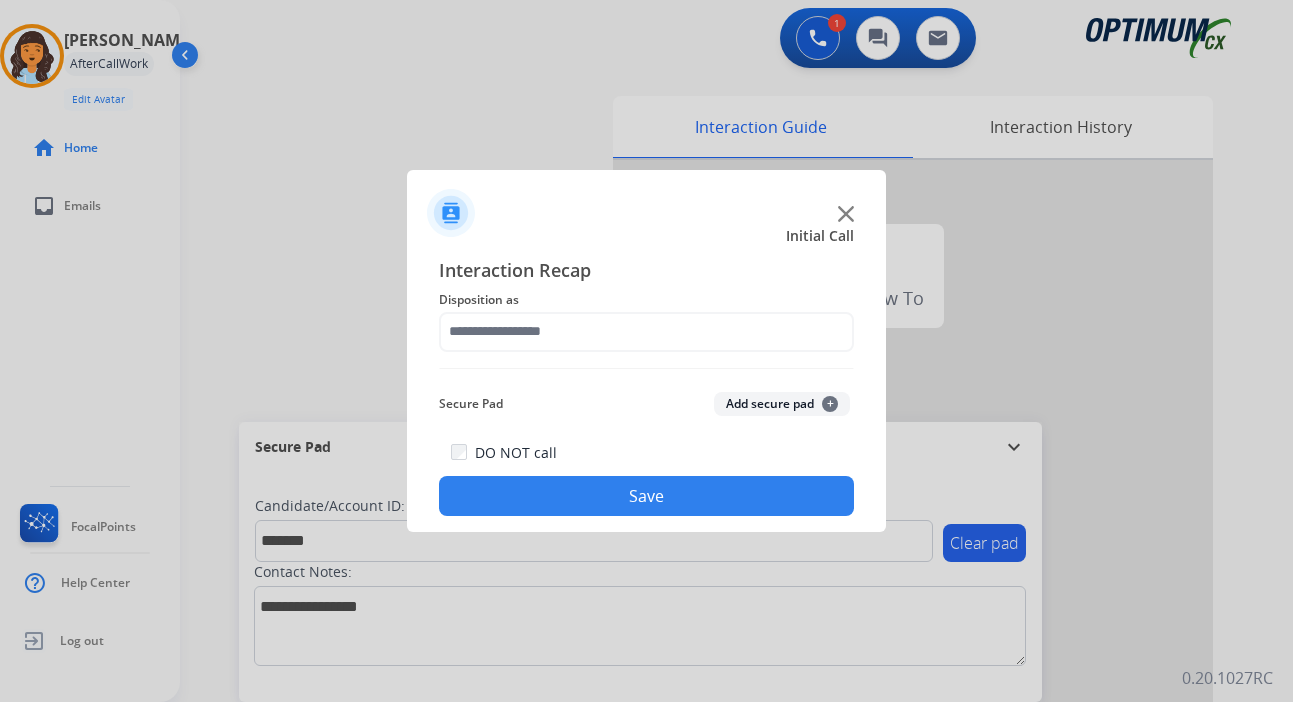 click on "Add secure pad  +" 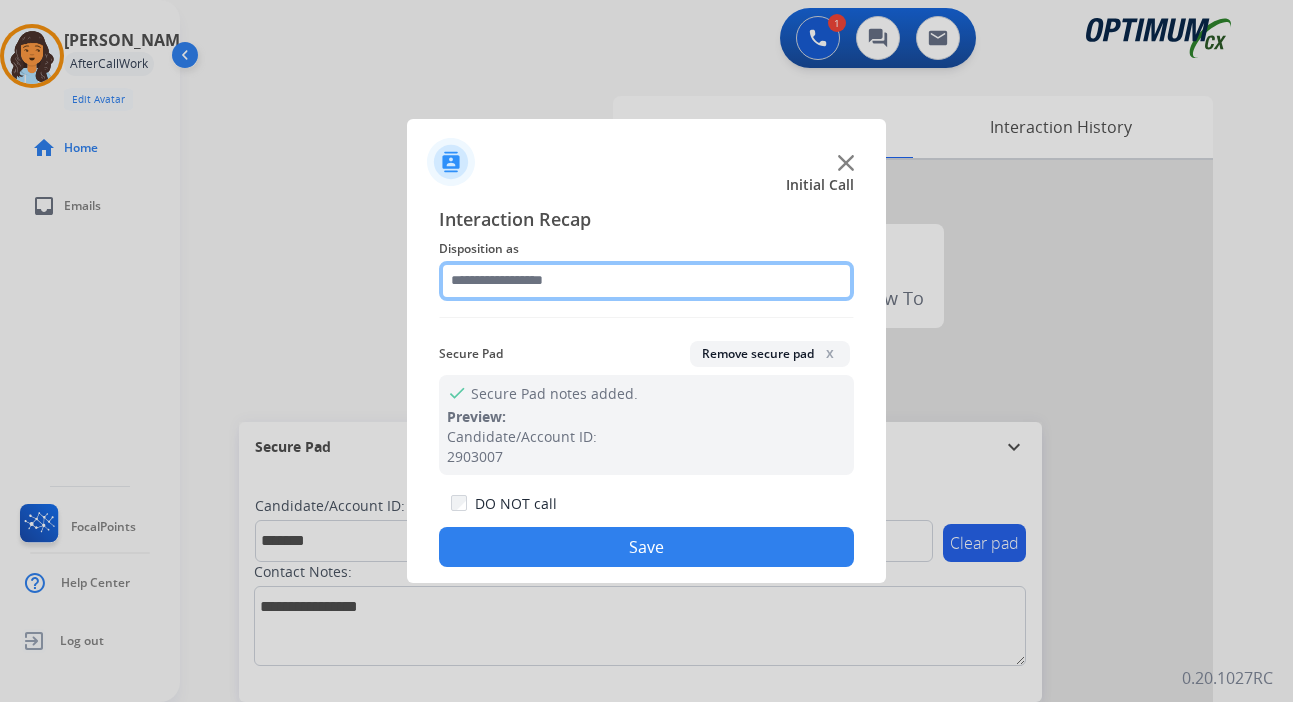 click 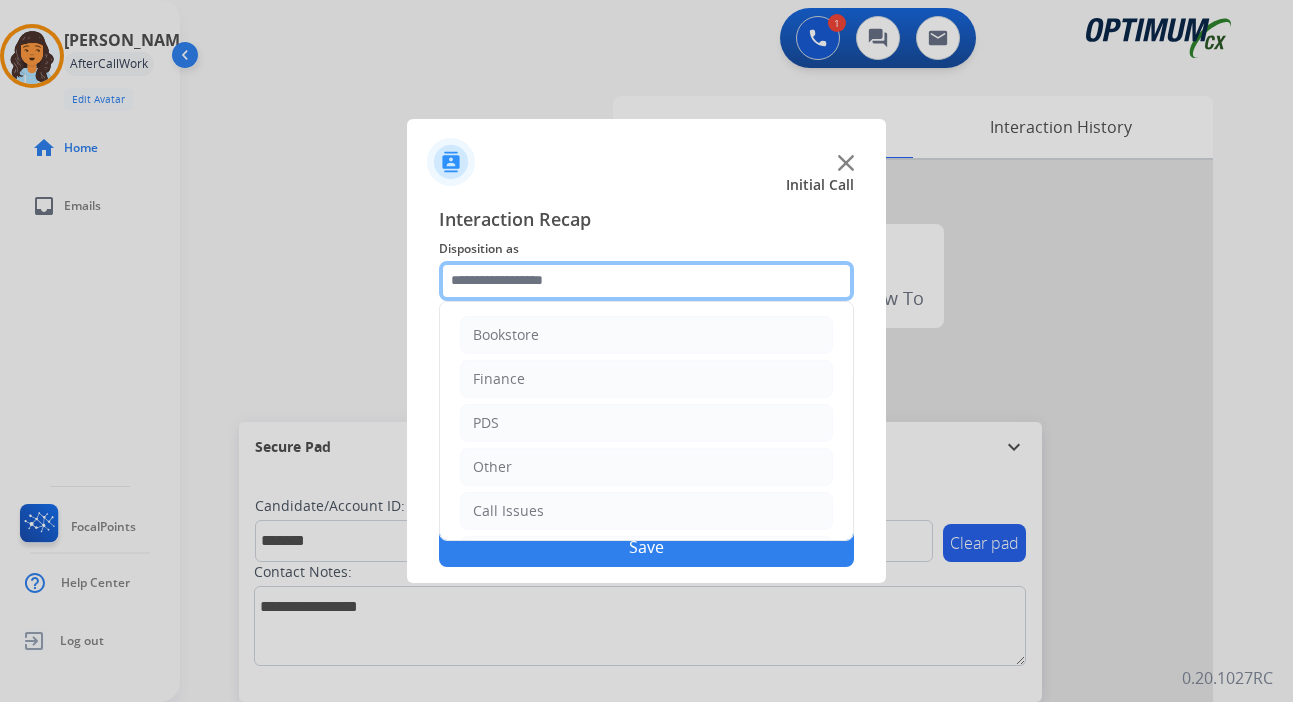scroll, scrollTop: 136, scrollLeft: 0, axis: vertical 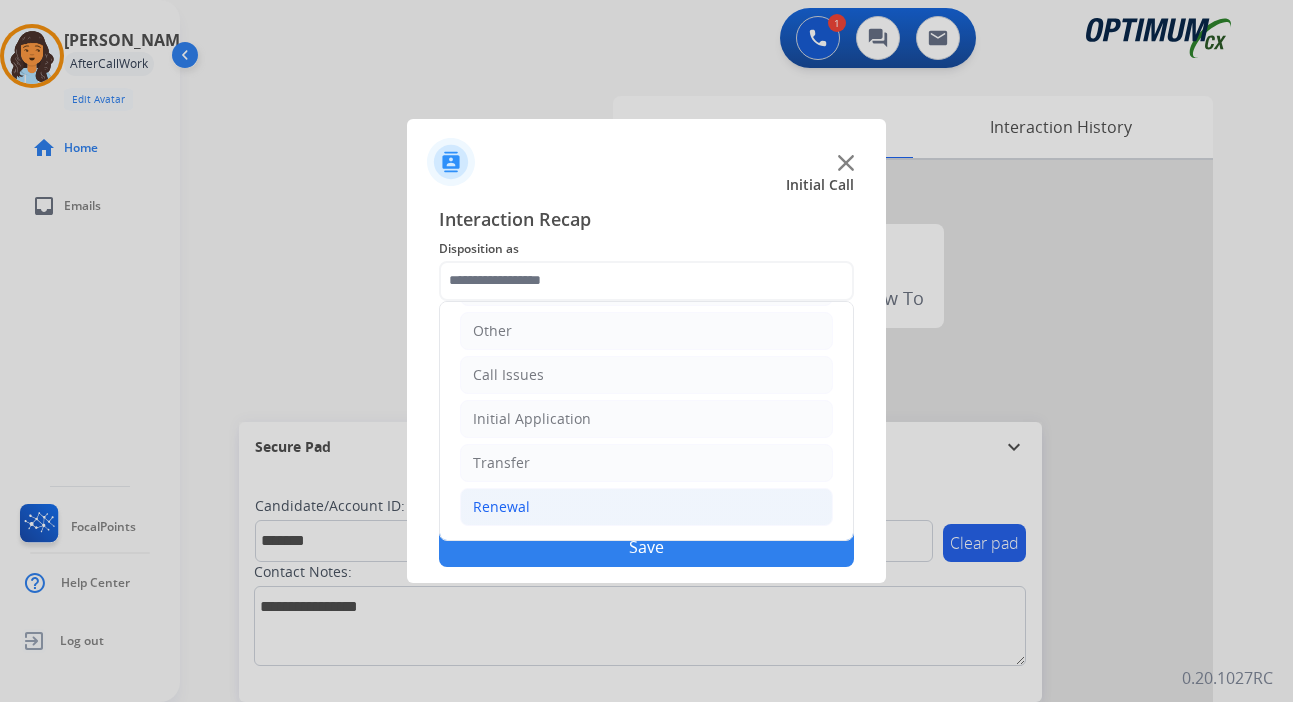 click on "Renewal" 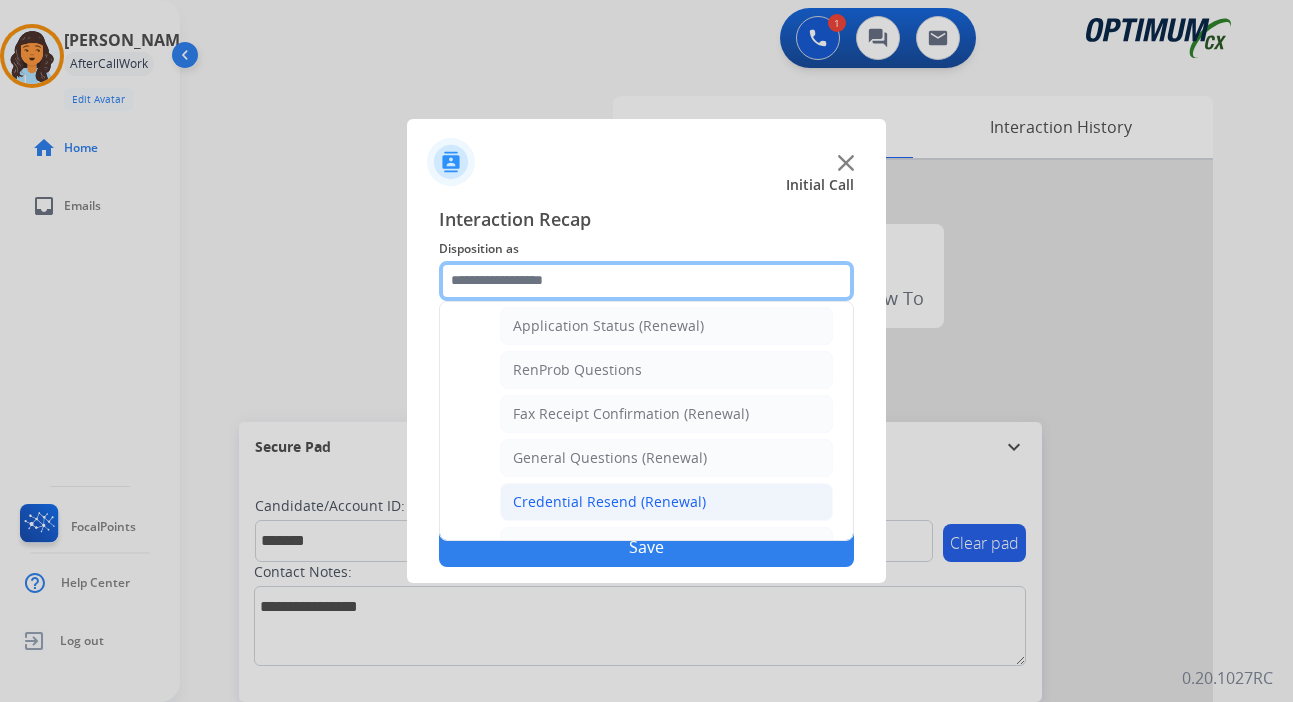 scroll, scrollTop: 772, scrollLeft: 0, axis: vertical 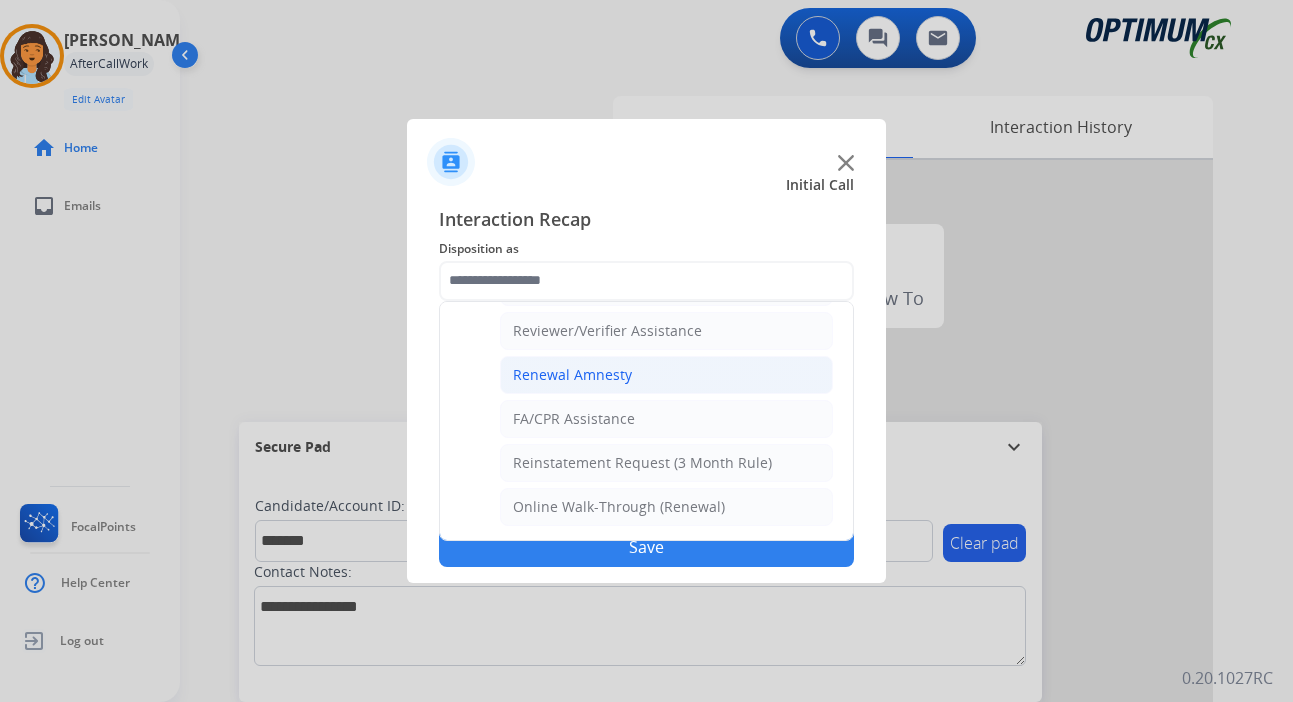 click on "Renewal Amnesty" 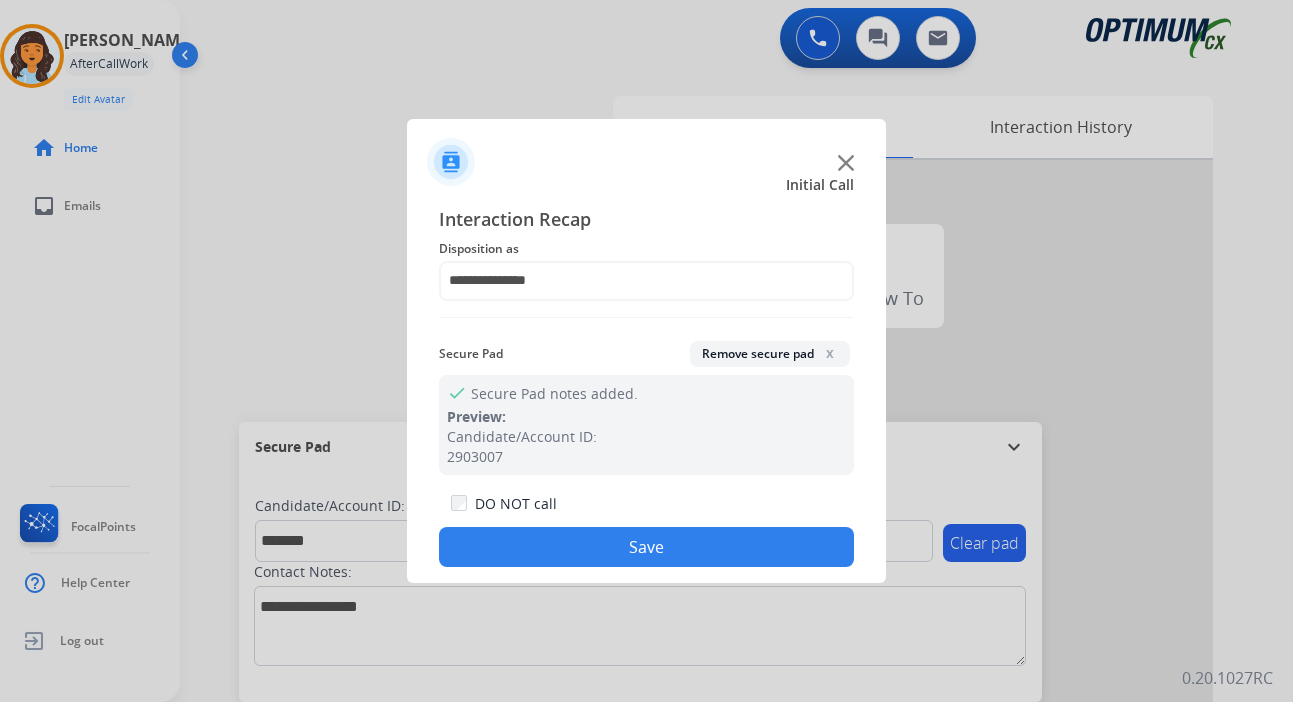 click on "Save" 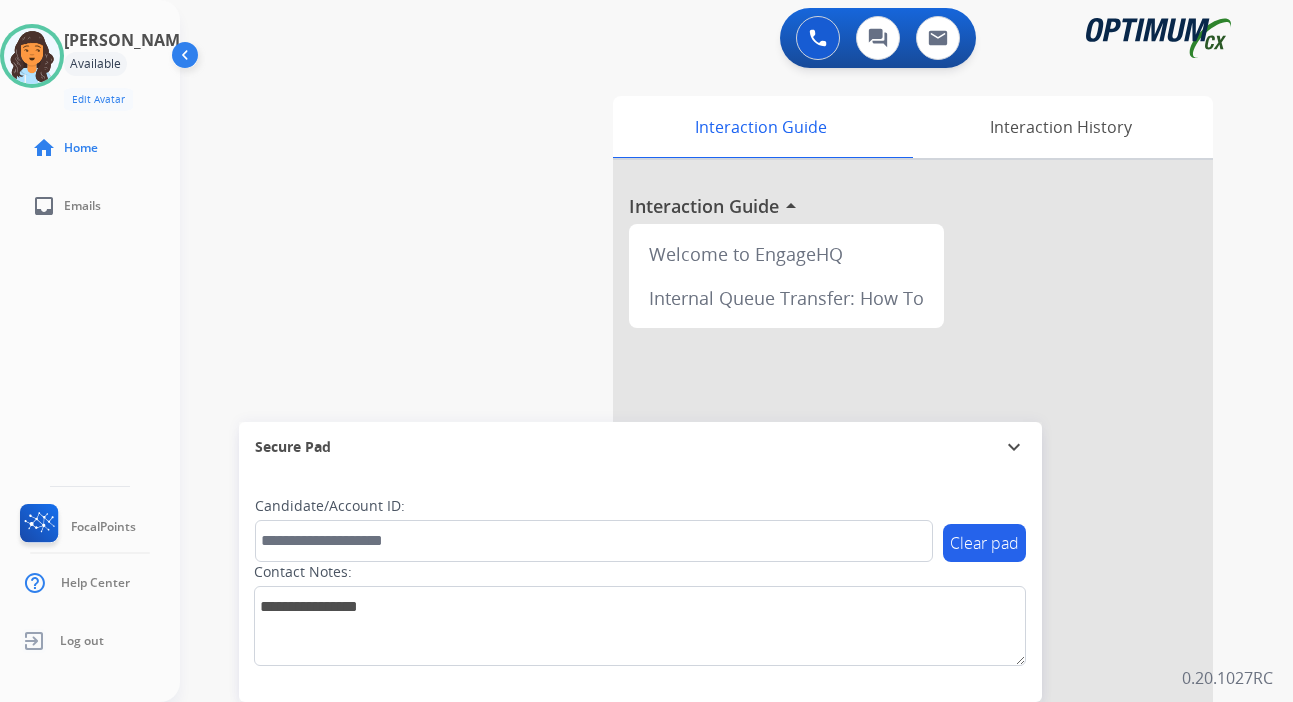 click on "Interaction Guide   Interaction History  Interaction Guide arrow_drop_up  Welcome to EngageHQ   Internal Queue Transfer: How To" at bounding box center [929, 497] 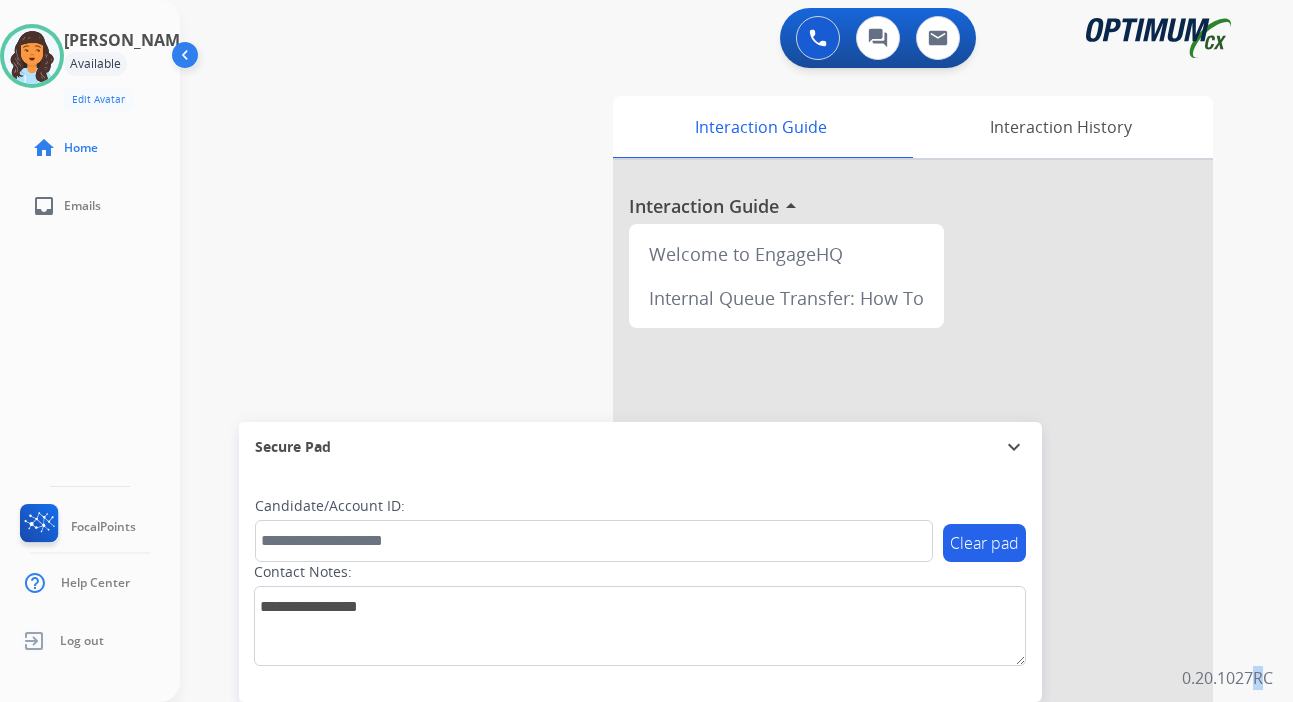 drag, startPoint x: 1258, startPoint y: 666, endPoint x: 1246, endPoint y: 667, distance: 12.0415945 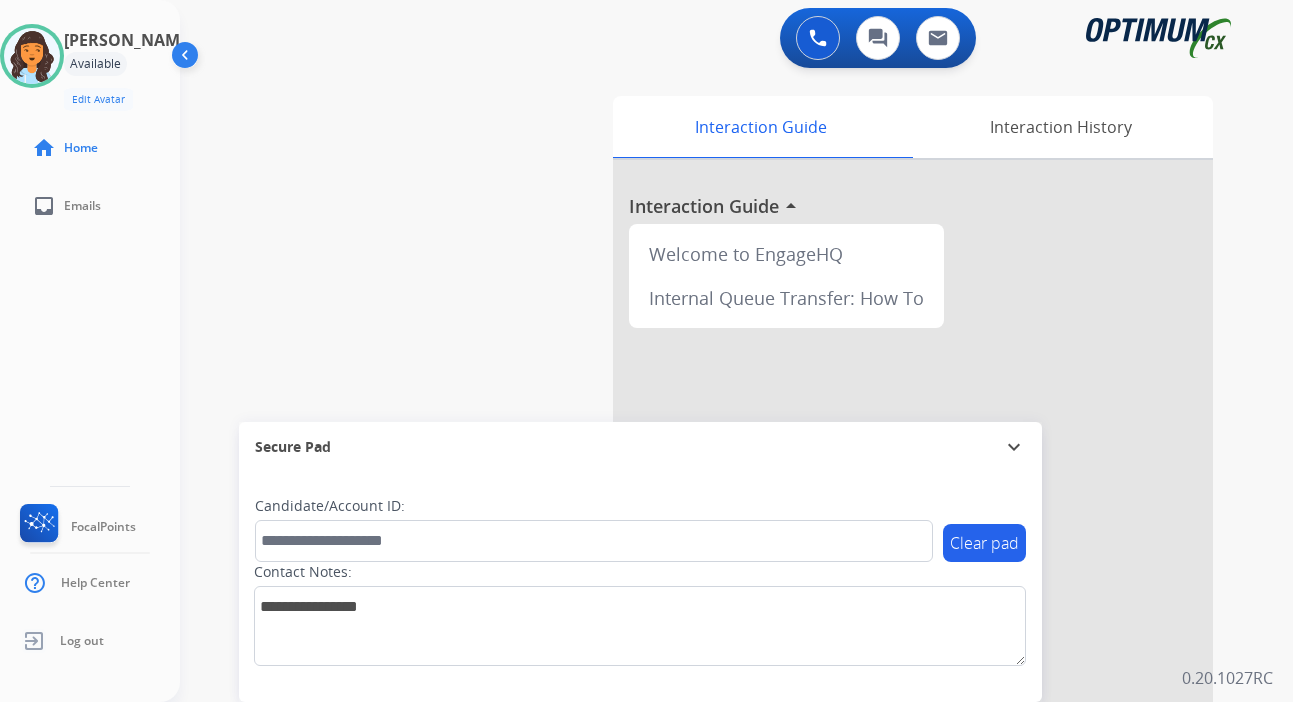 click on "0 Voice Interactions  0  Chat Interactions   0  Email Interactions swap_horiz Break voice bridge close_fullscreen Connect 3-Way Call merge_type Separate 3-Way Call  Interaction Guide   Interaction History  Interaction Guide arrow_drop_up  Welcome to EngageHQ   Internal Queue Transfer: How To  Secure Pad expand_more Clear pad Candidate/Account ID: Contact Notes:                  0.20.1027RC" at bounding box center (736, 351) 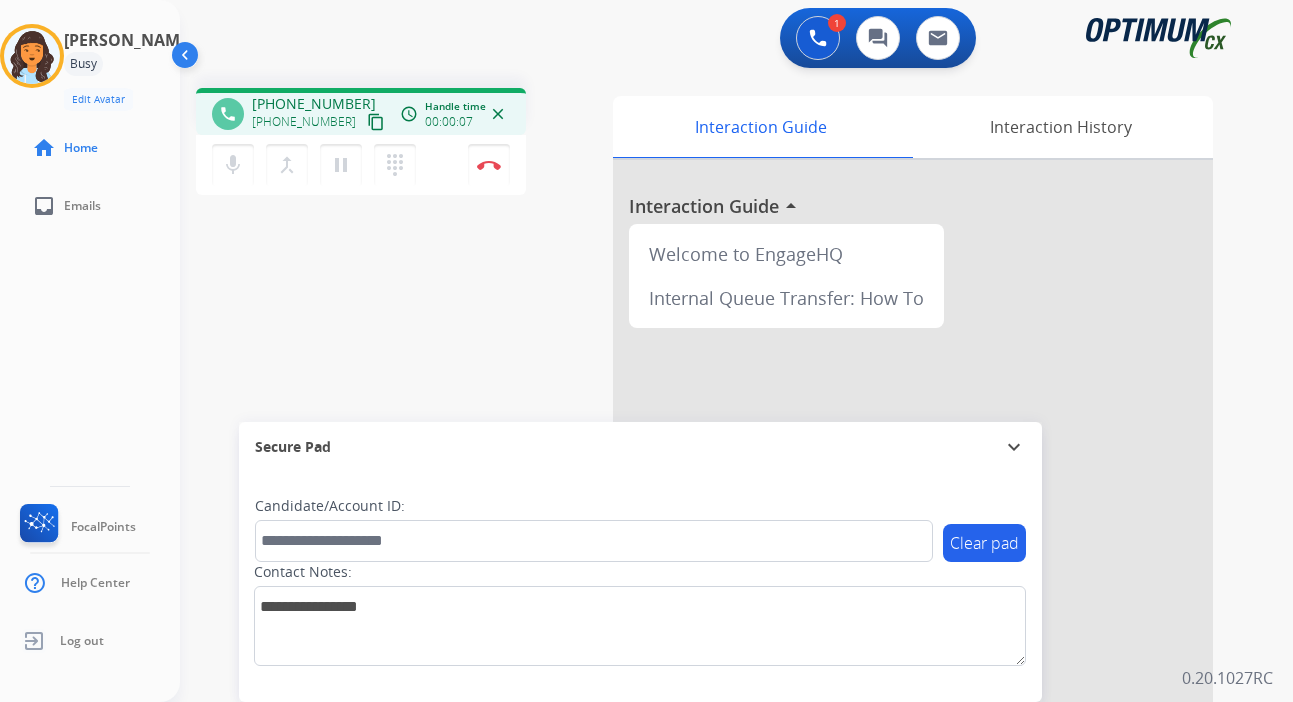 click on "content_copy" at bounding box center (376, 122) 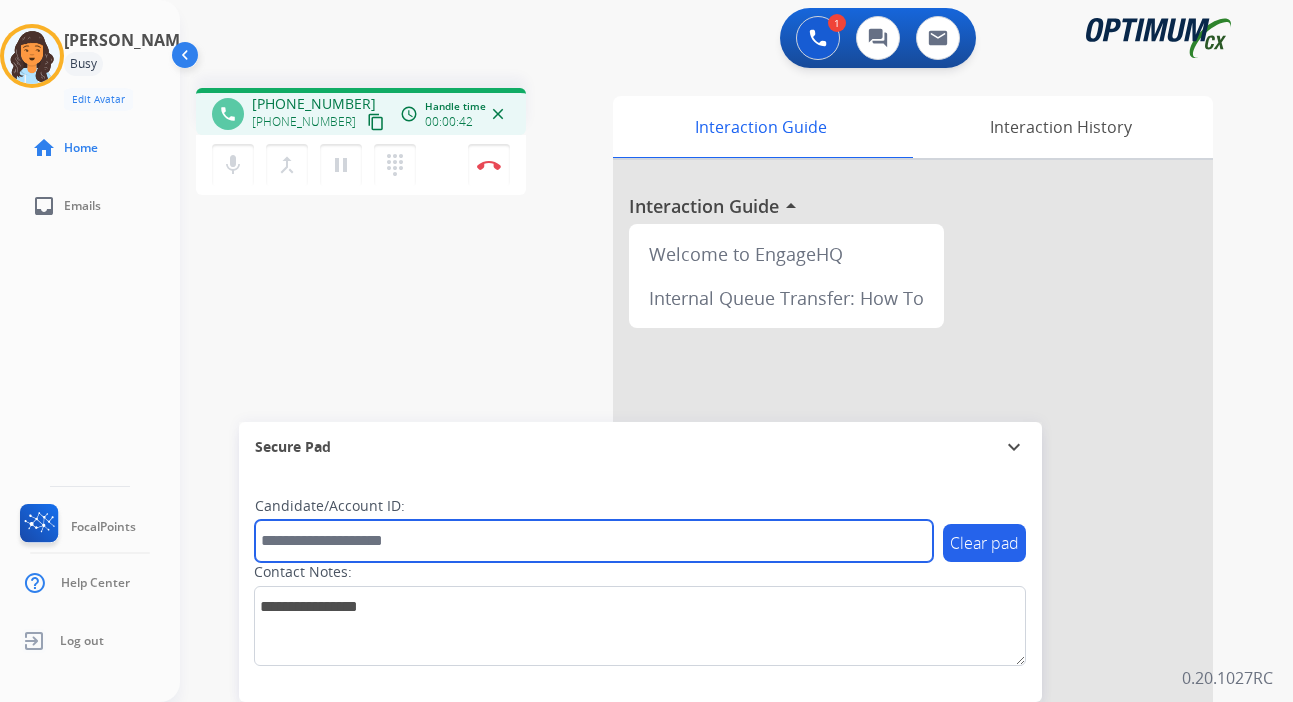 click at bounding box center [594, 541] 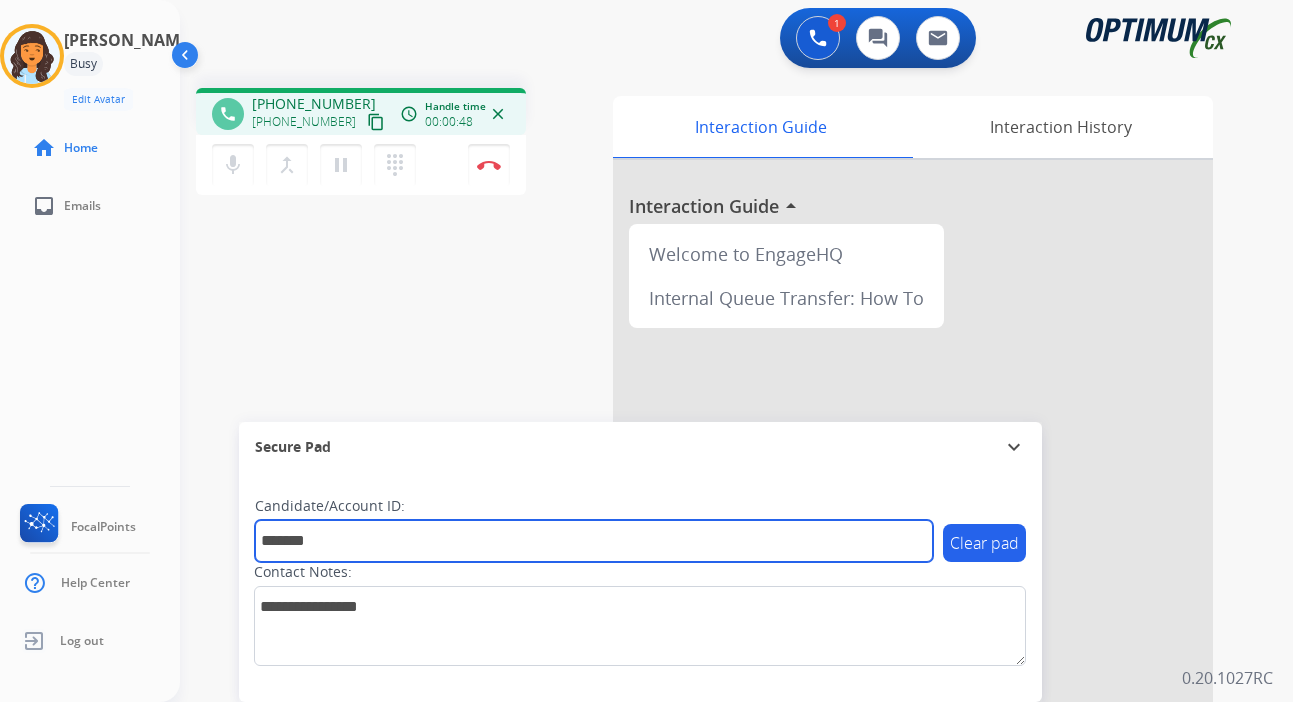 type on "*******" 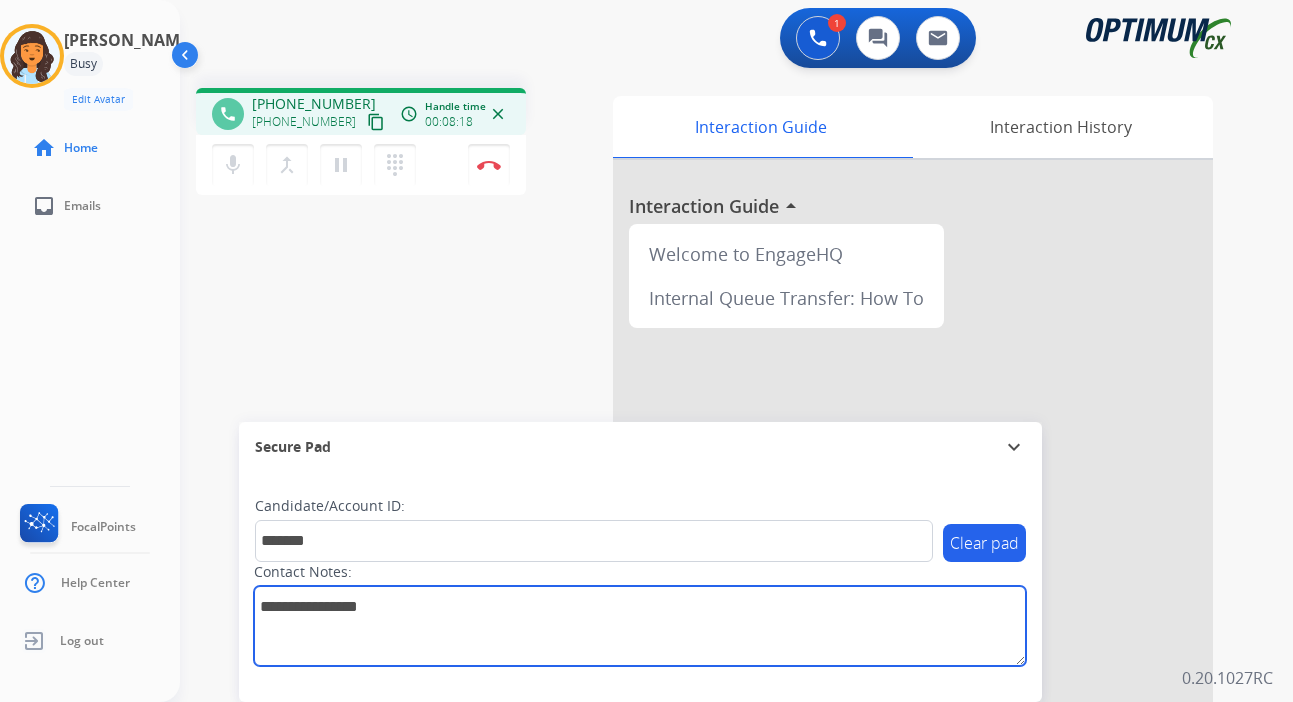 click at bounding box center (640, 626) 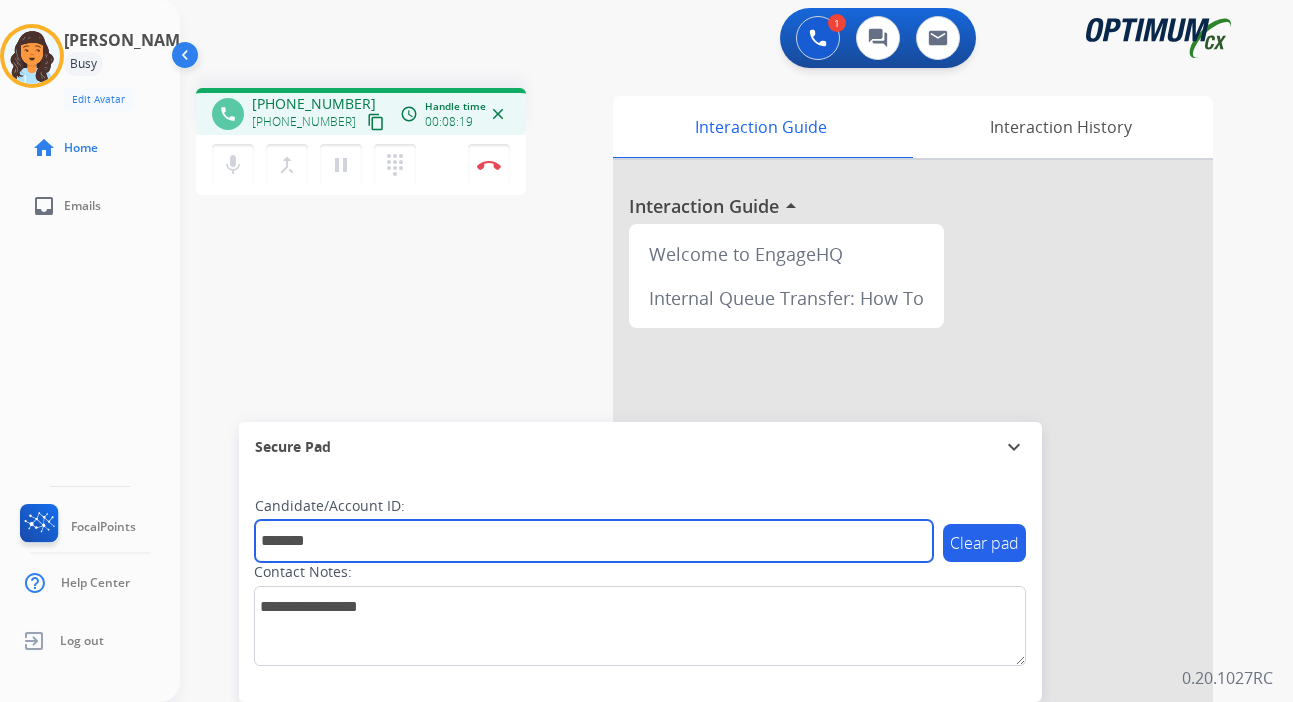 click on "*******" at bounding box center [594, 541] 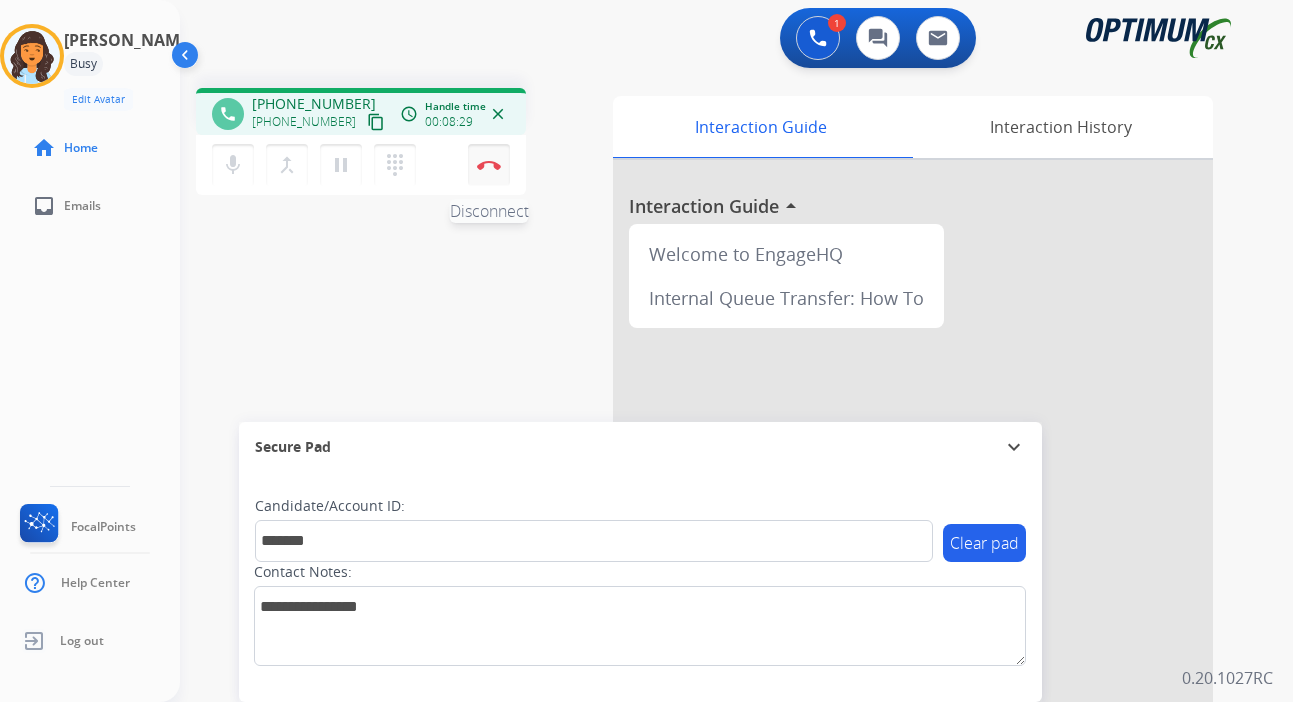 click on "Disconnect" at bounding box center [489, 165] 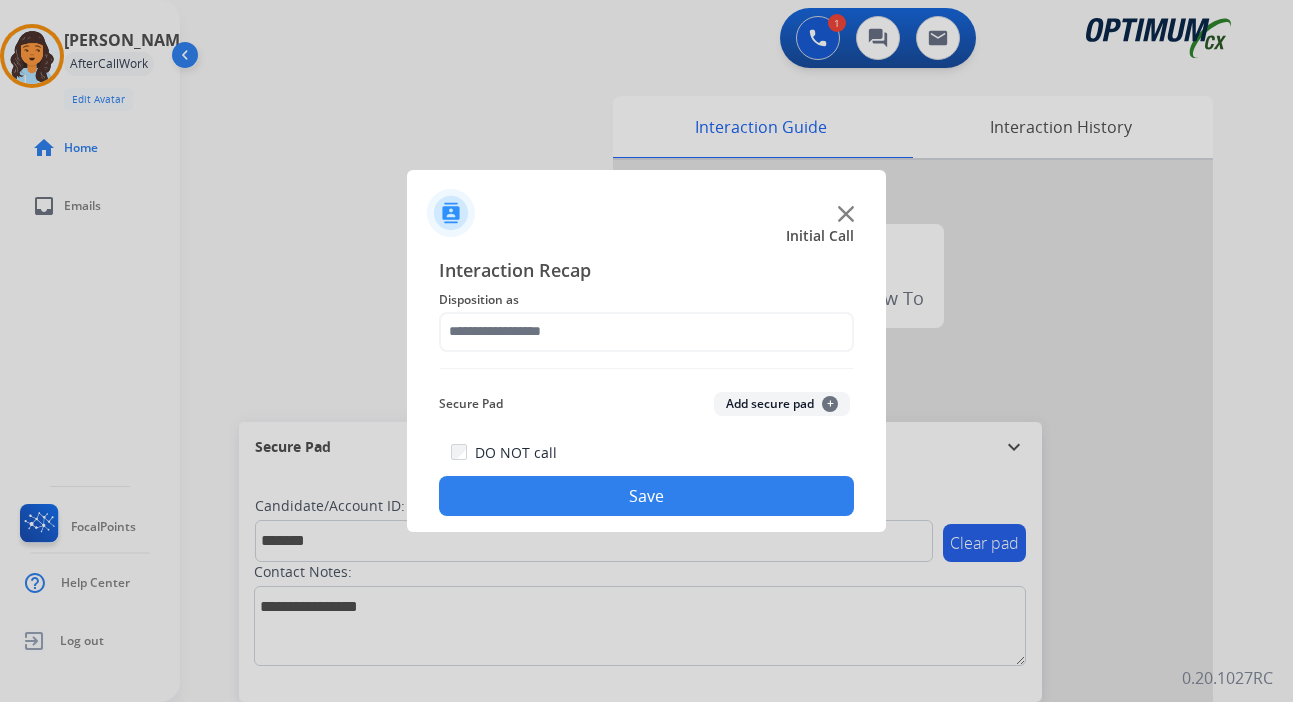 click on "Add secure pad  +" 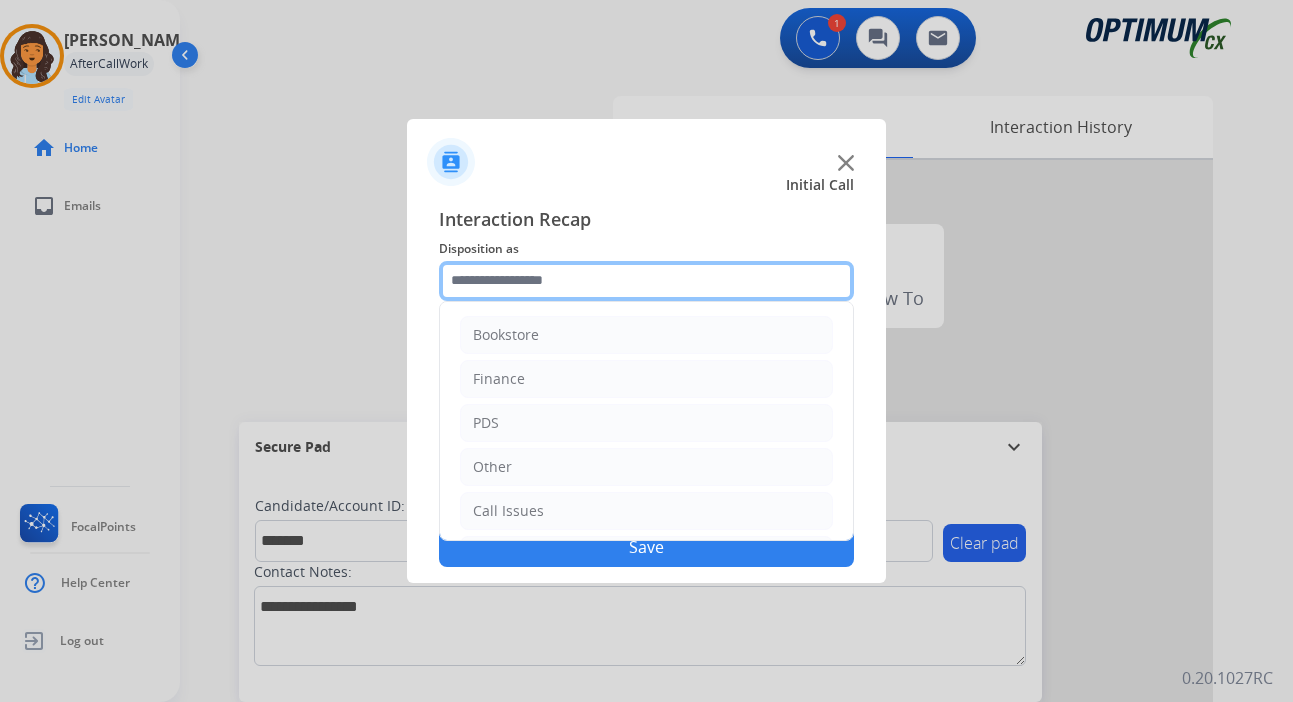 click 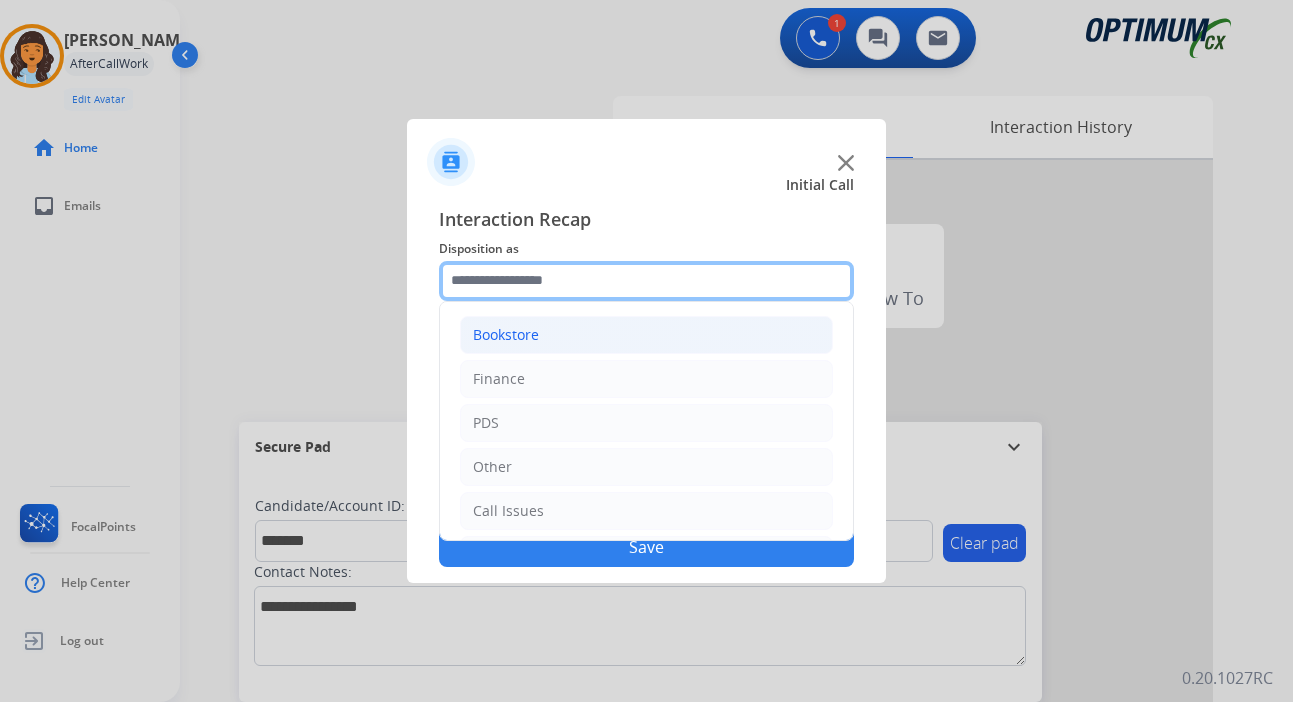 scroll, scrollTop: 136, scrollLeft: 0, axis: vertical 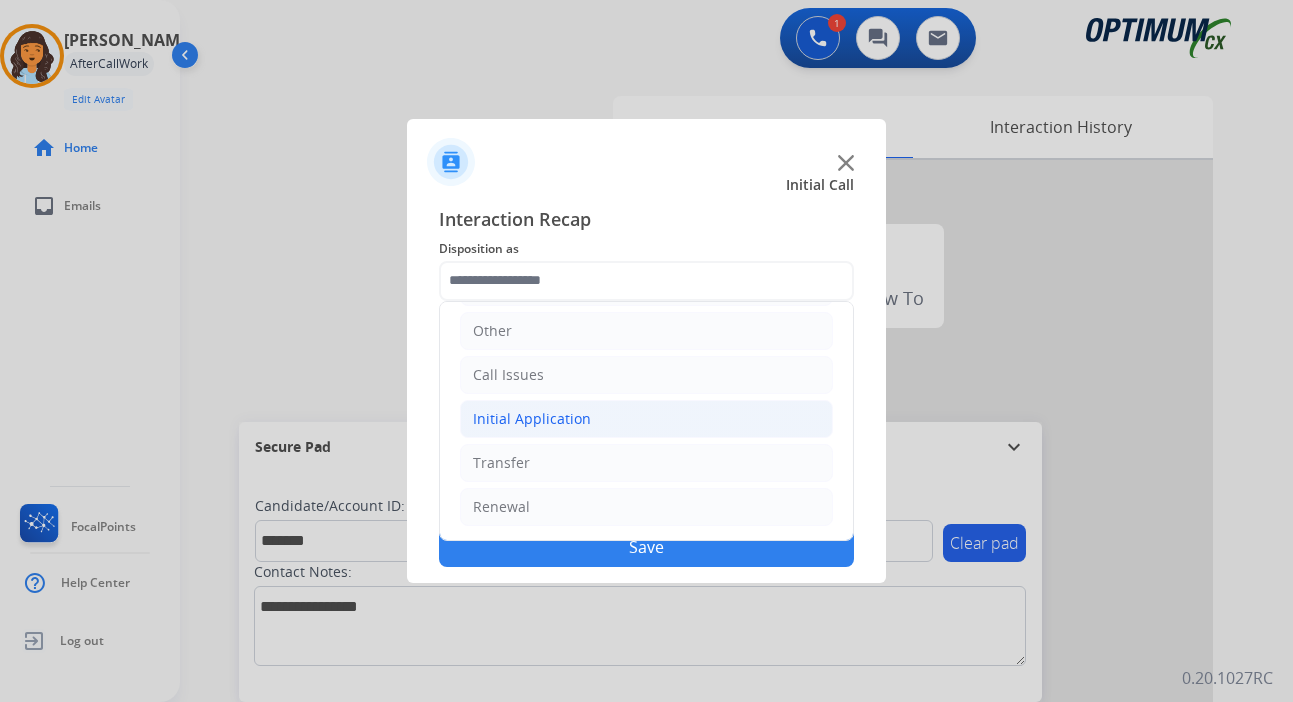 click on "Initial Application" 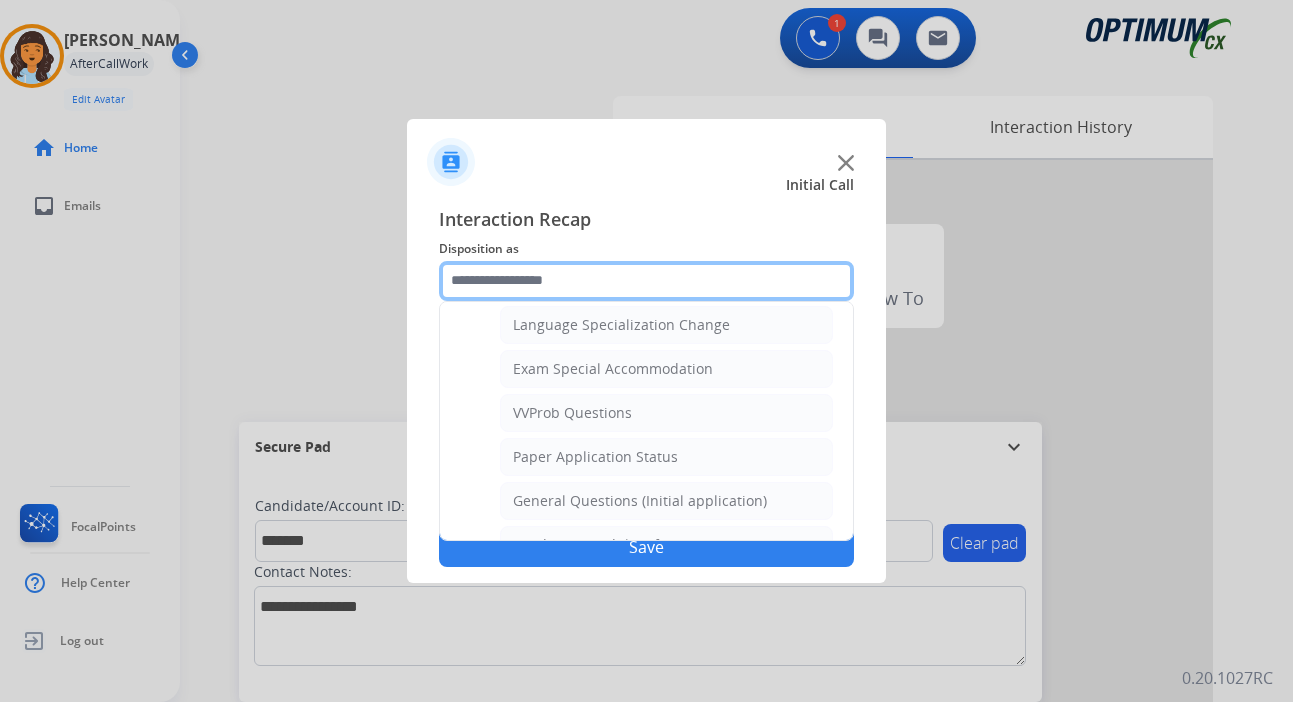scroll, scrollTop: 1017, scrollLeft: 0, axis: vertical 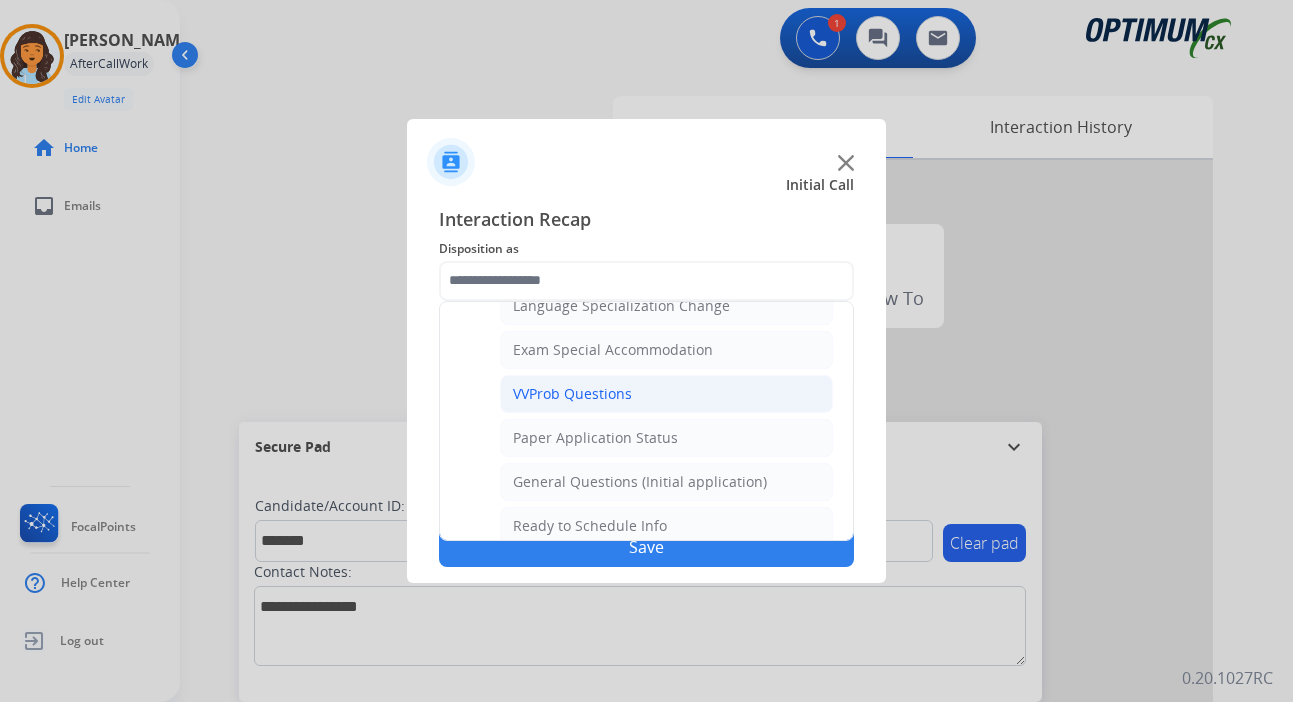 click on "VVProb Questions" 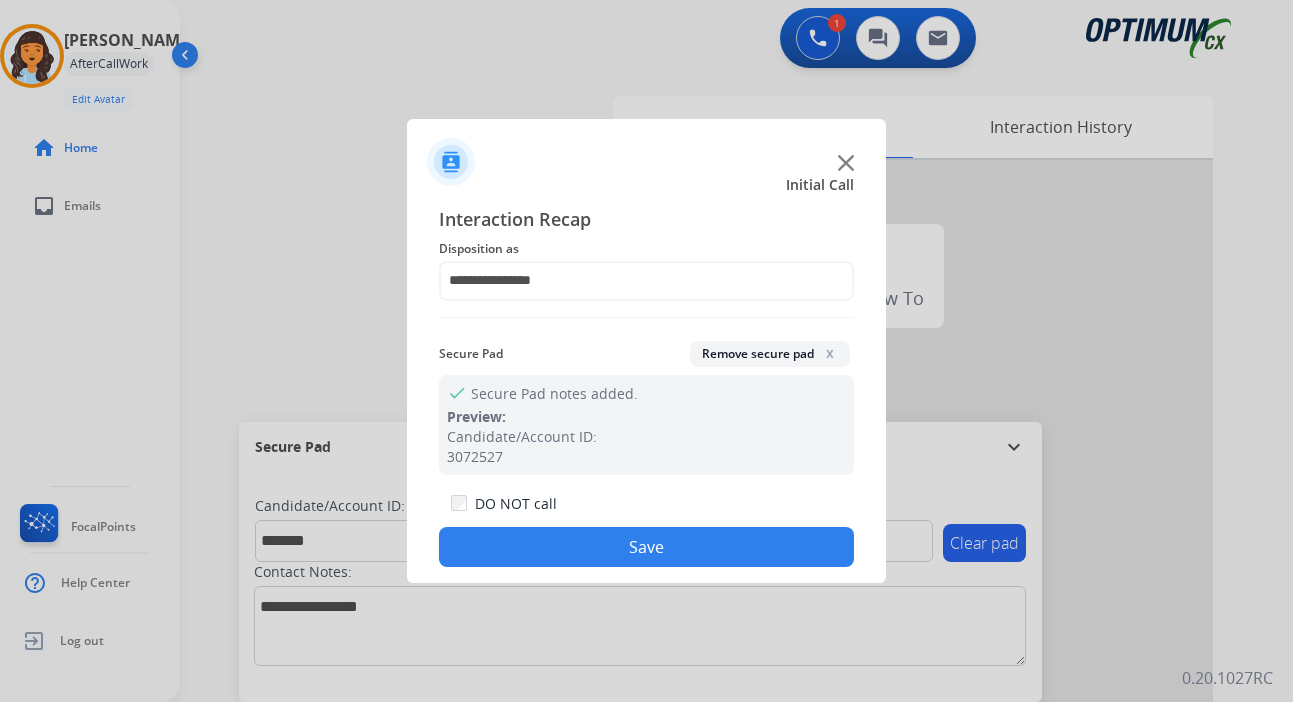 click on "Save" 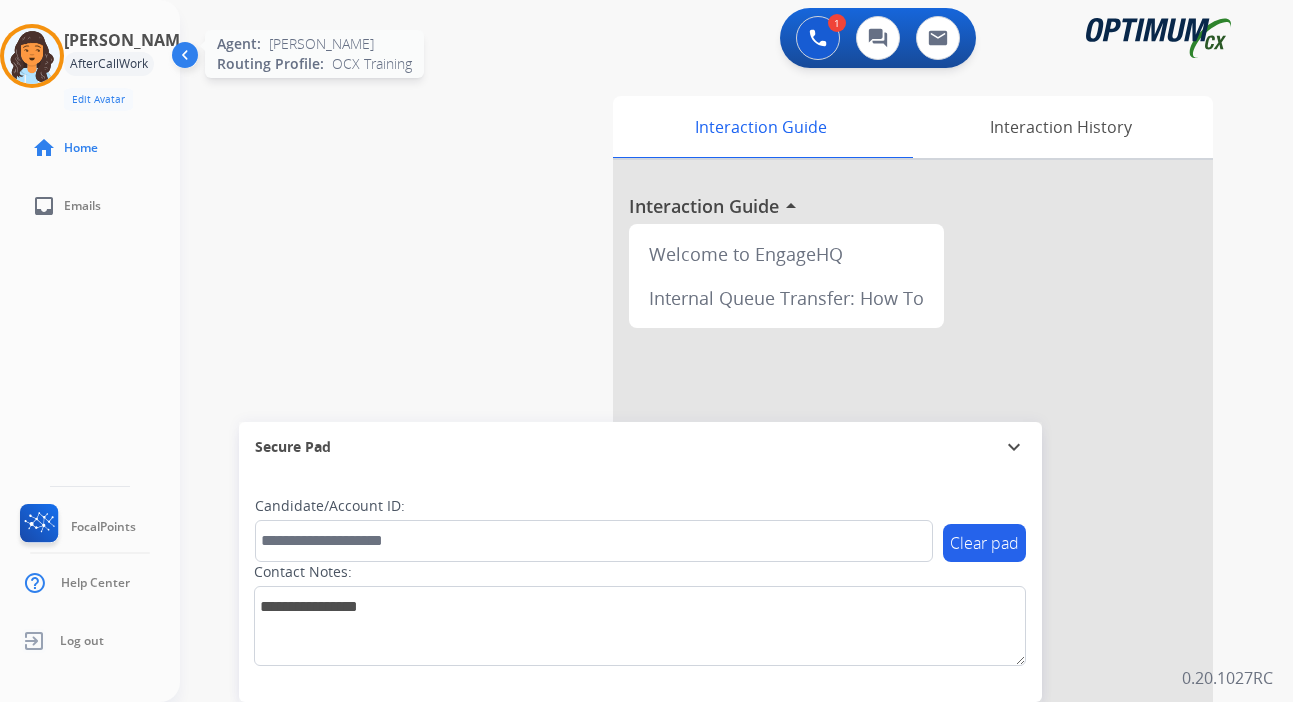 click at bounding box center (32, 56) 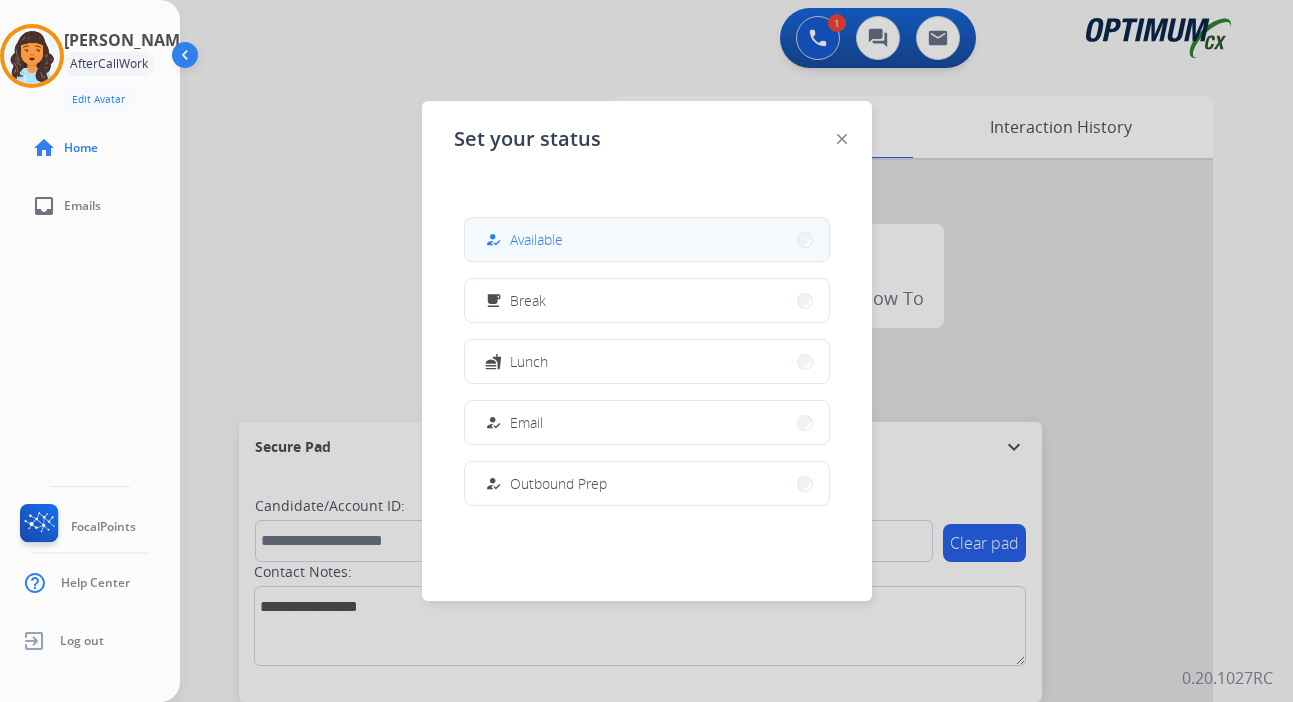 click on "how_to_reg Available" at bounding box center (522, 240) 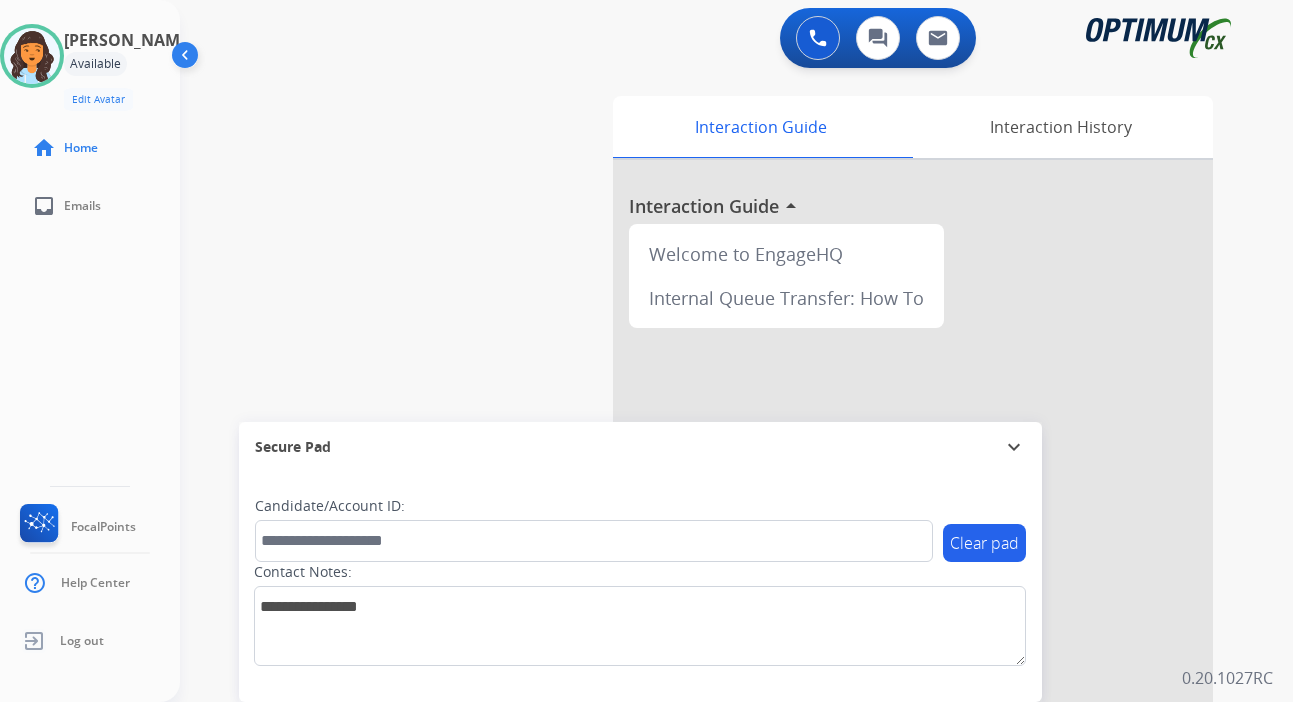 click on "0 Voice Interactions  0  Chat Interactions   0  Email Interactions swap_horiz Break voice bridge close_fullscreen Connect 3-Way Call merge_type Separate 3-Way Call  Interaction Guide   Interaction History  Interaction Guide arrow_drop_up  Welcome to EngageHQ   Internal Queue Transfer: How To  Secure Pad expand_more Clear pad Candidate/Account ID: Contact Notes:                  0.20.1027RC" at bounding box center [736, 351] 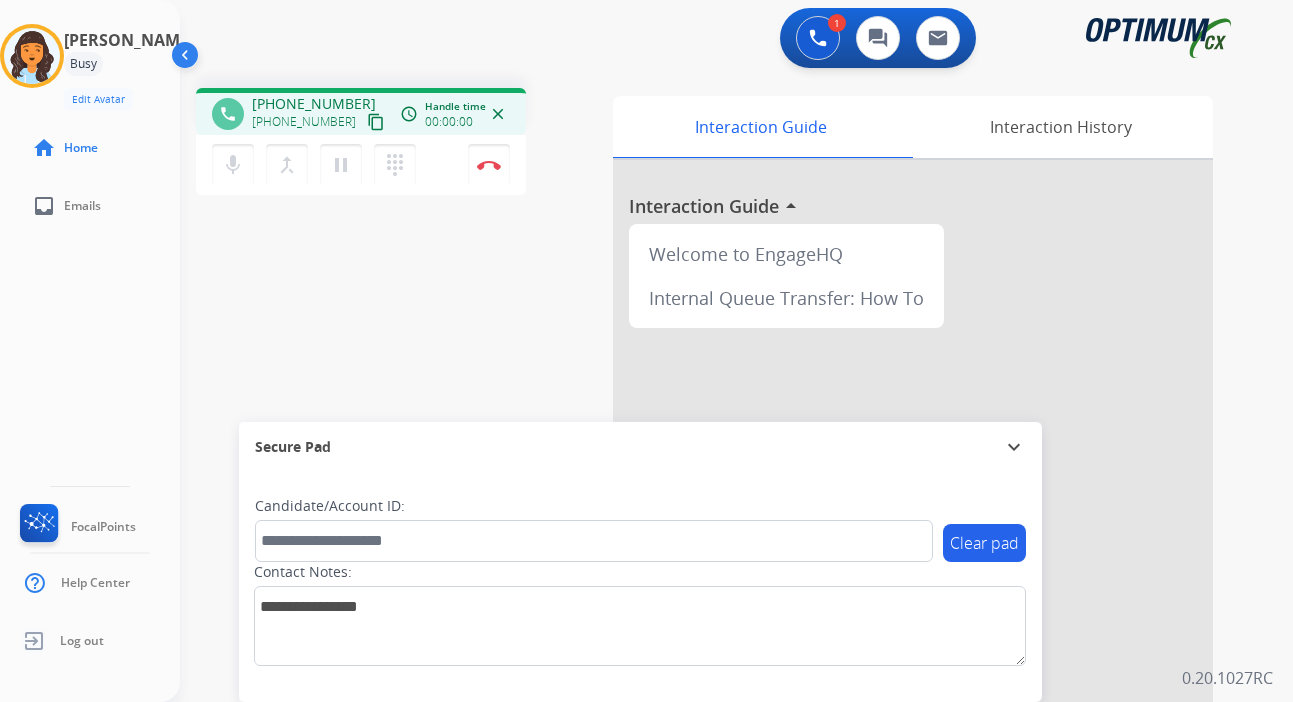drag, startPoint x: 349, startPoint y: 125, endPoint x: 338, endPoint y: 140, distance: 18.601076 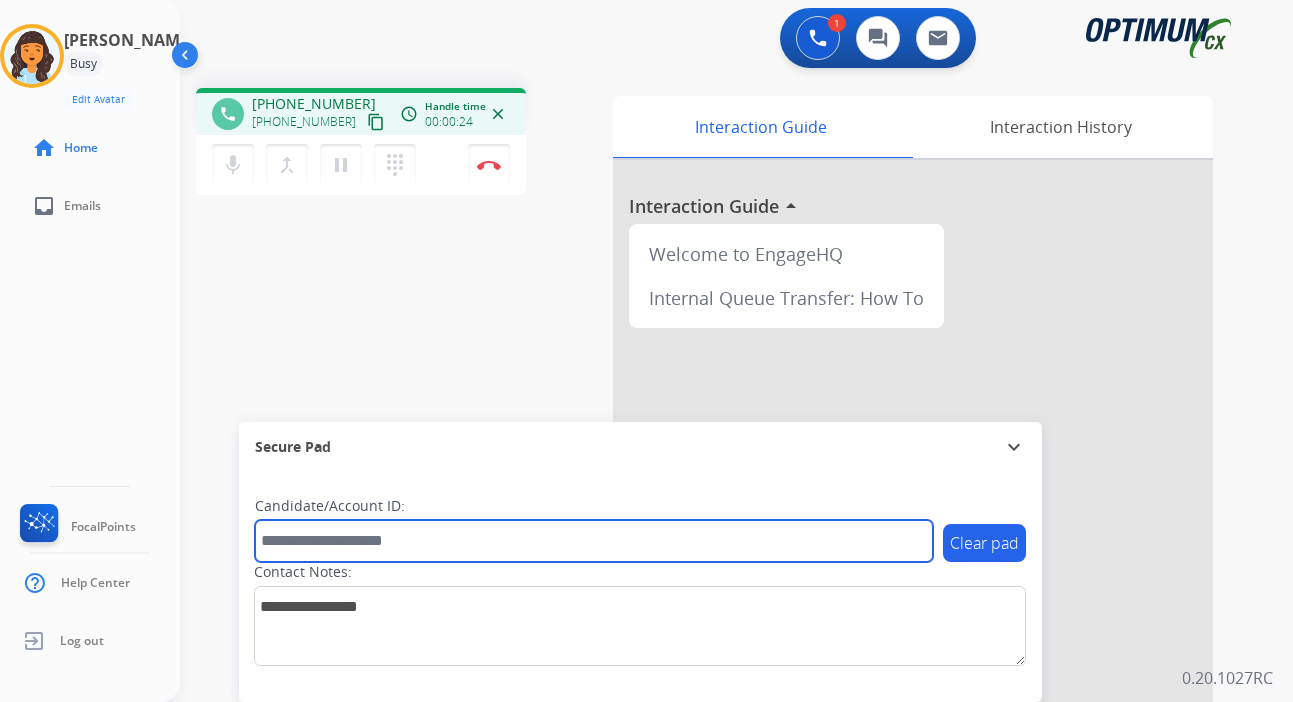 click at bounding box center [594, 541] 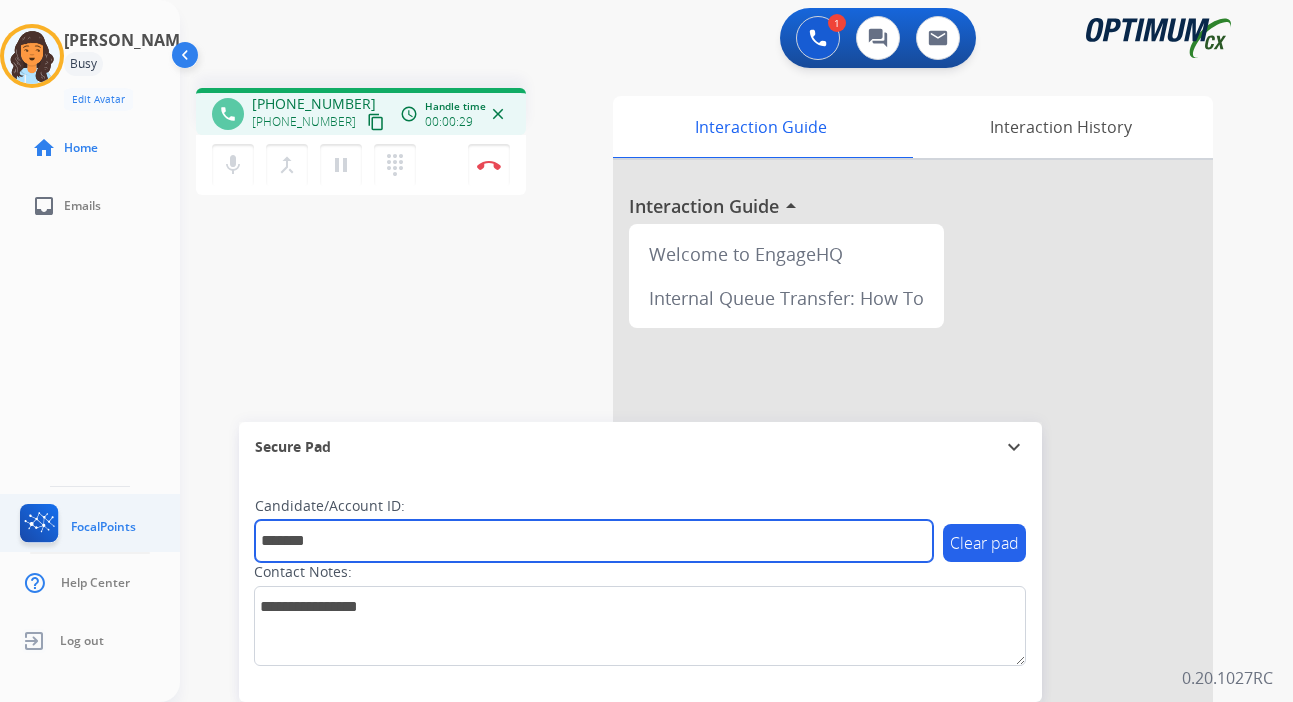 type on "*******" 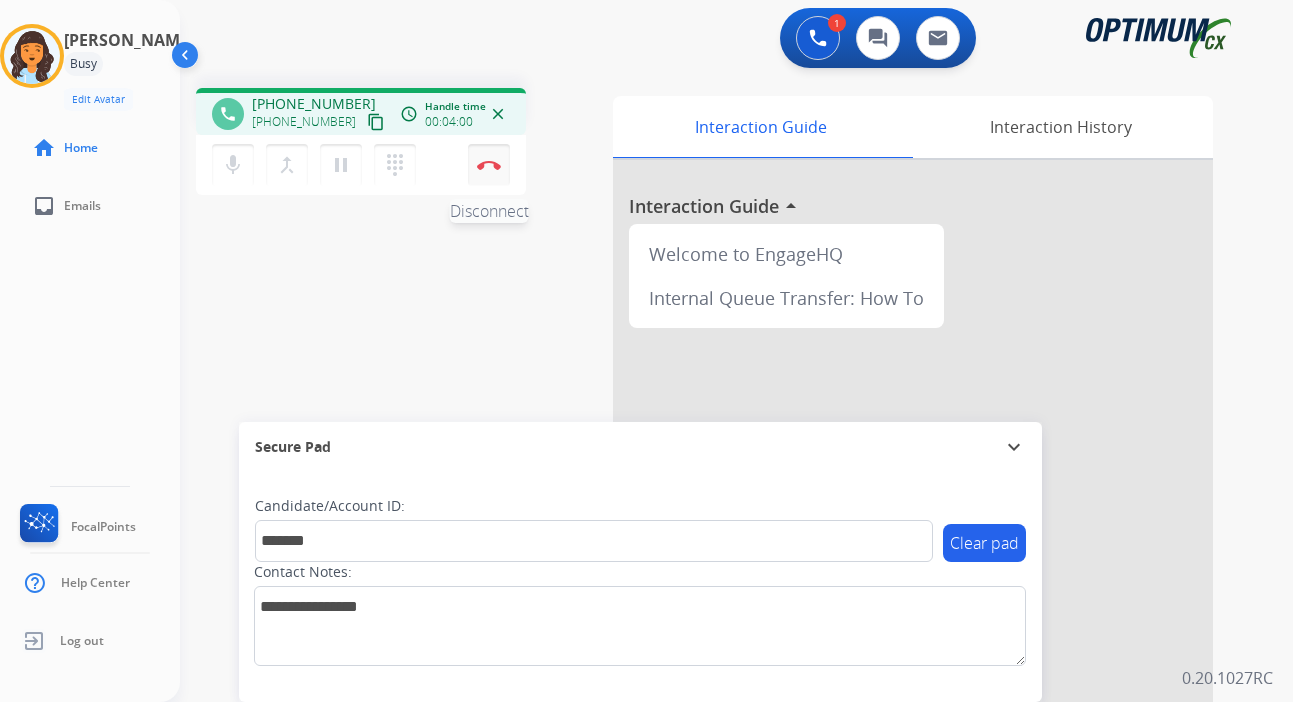 click at bounding box center [489, 165] 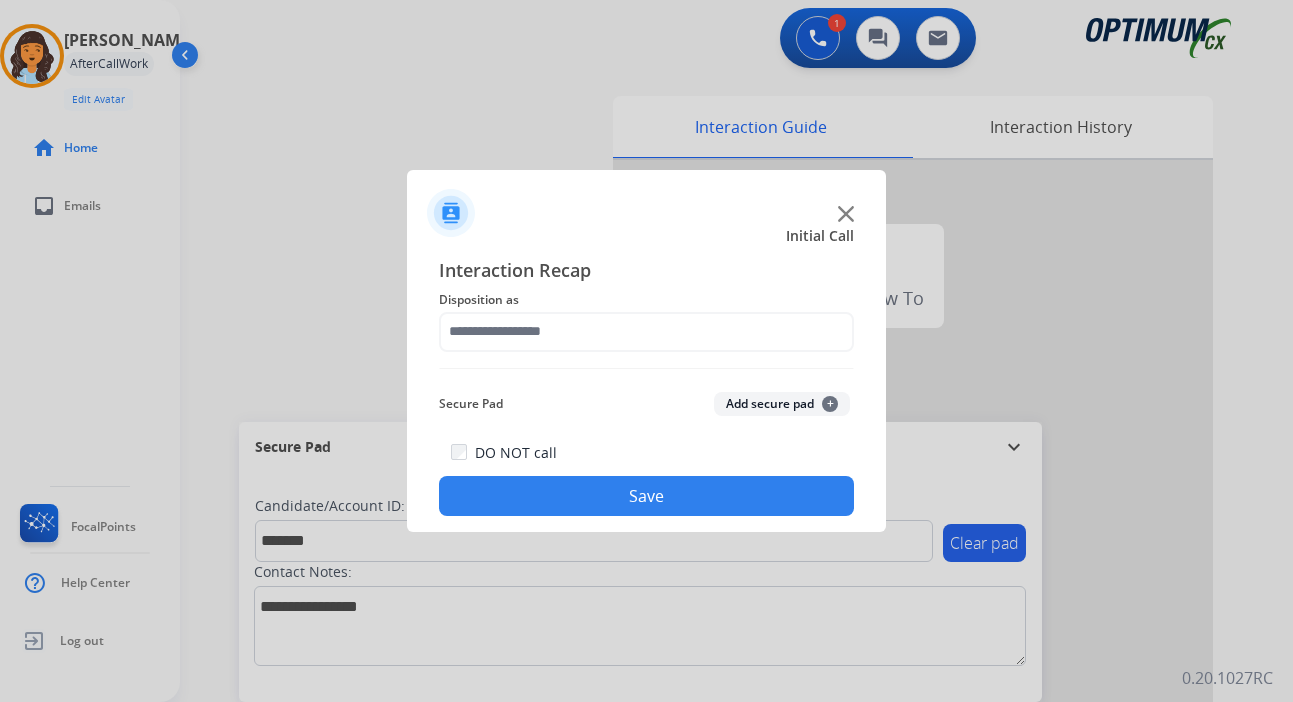 click on "Add secure pad  +" 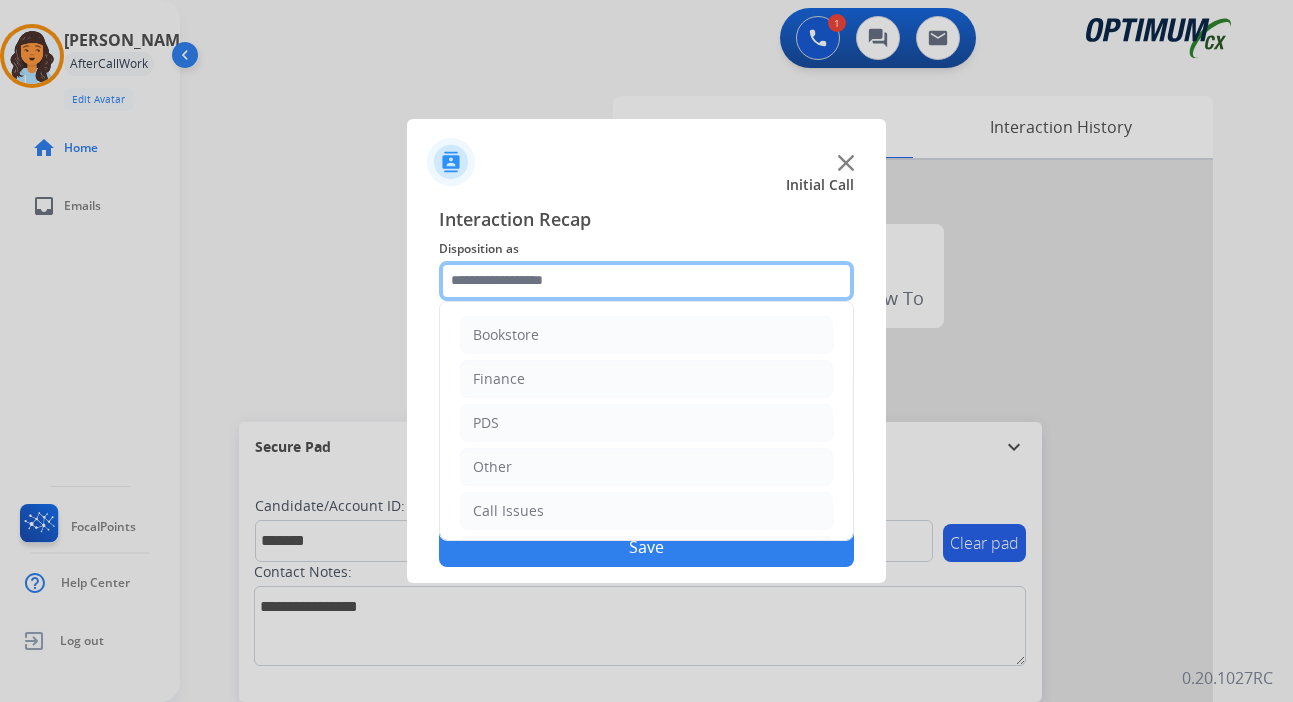 click 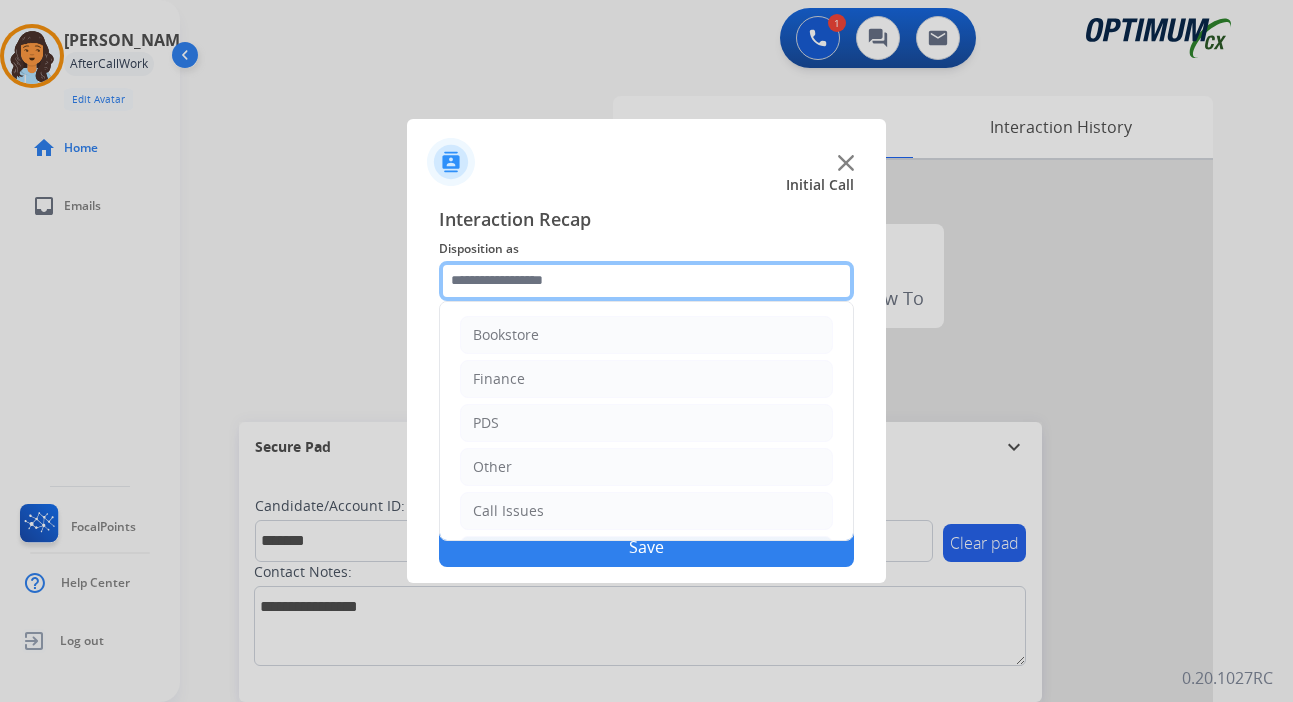 scroll, scrollTop: 136, scrollLeft: 0, axis: vertical 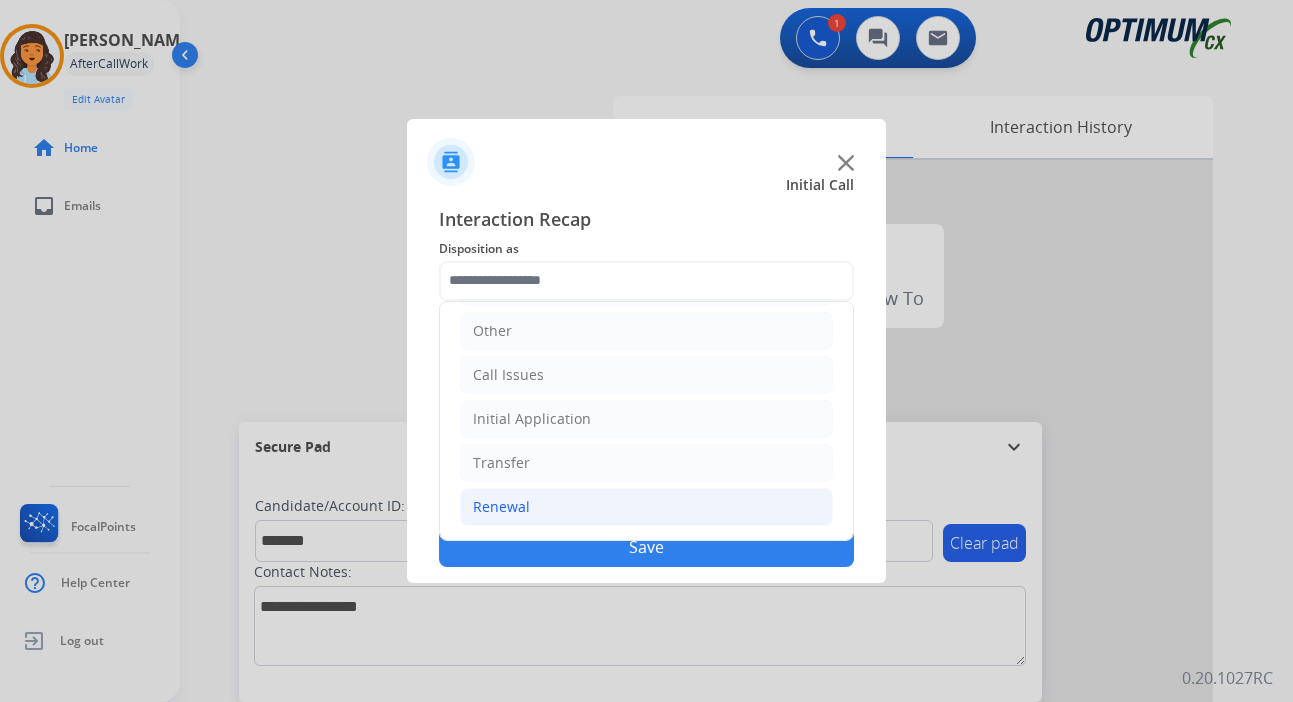 click on "Renewal" 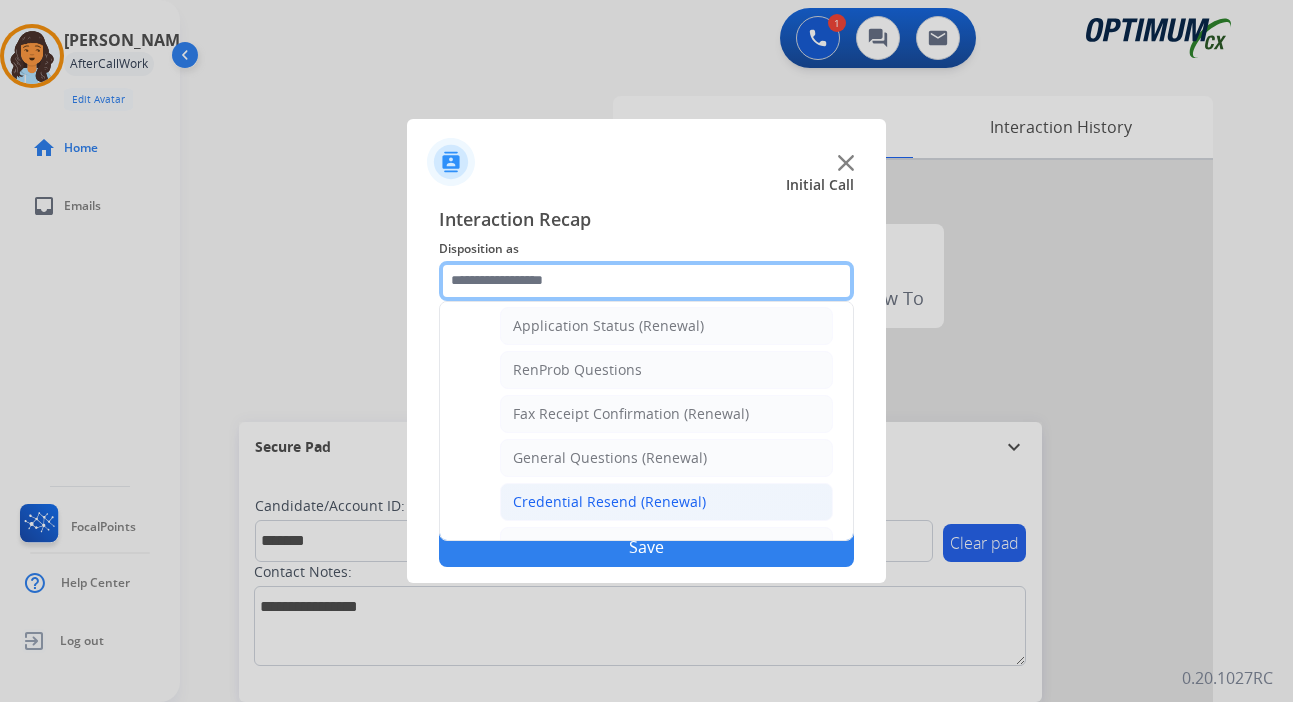 scroll, scrollTop: 772, scrollLeft: 0, axis: vertical 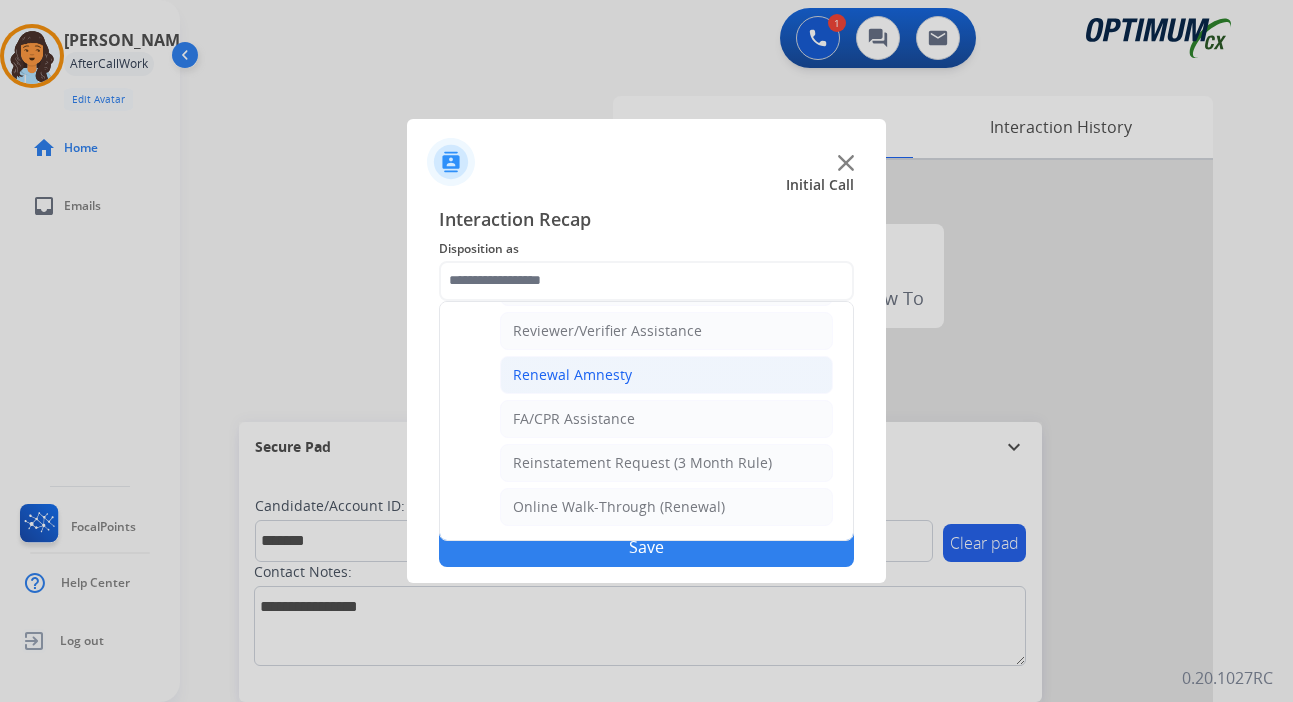 click on "Renewal Amnesty" 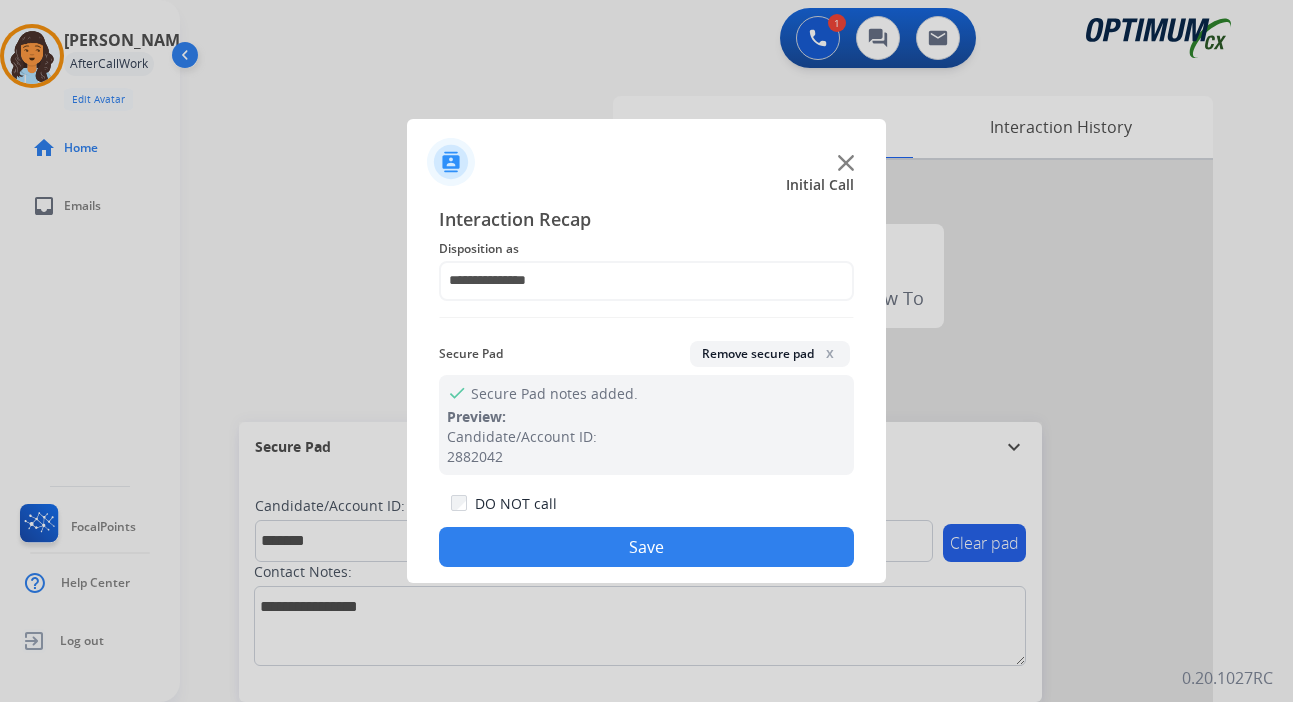 click on "Save" 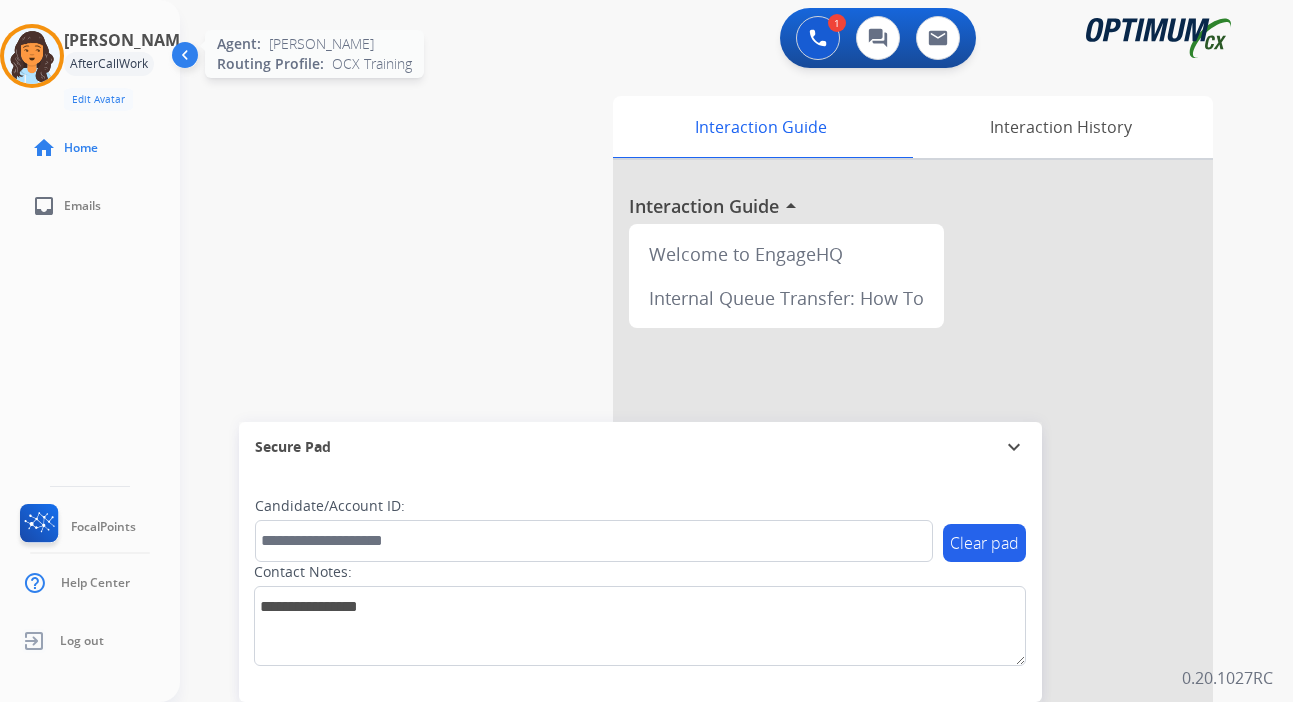 click at bounding box center (32, 56) 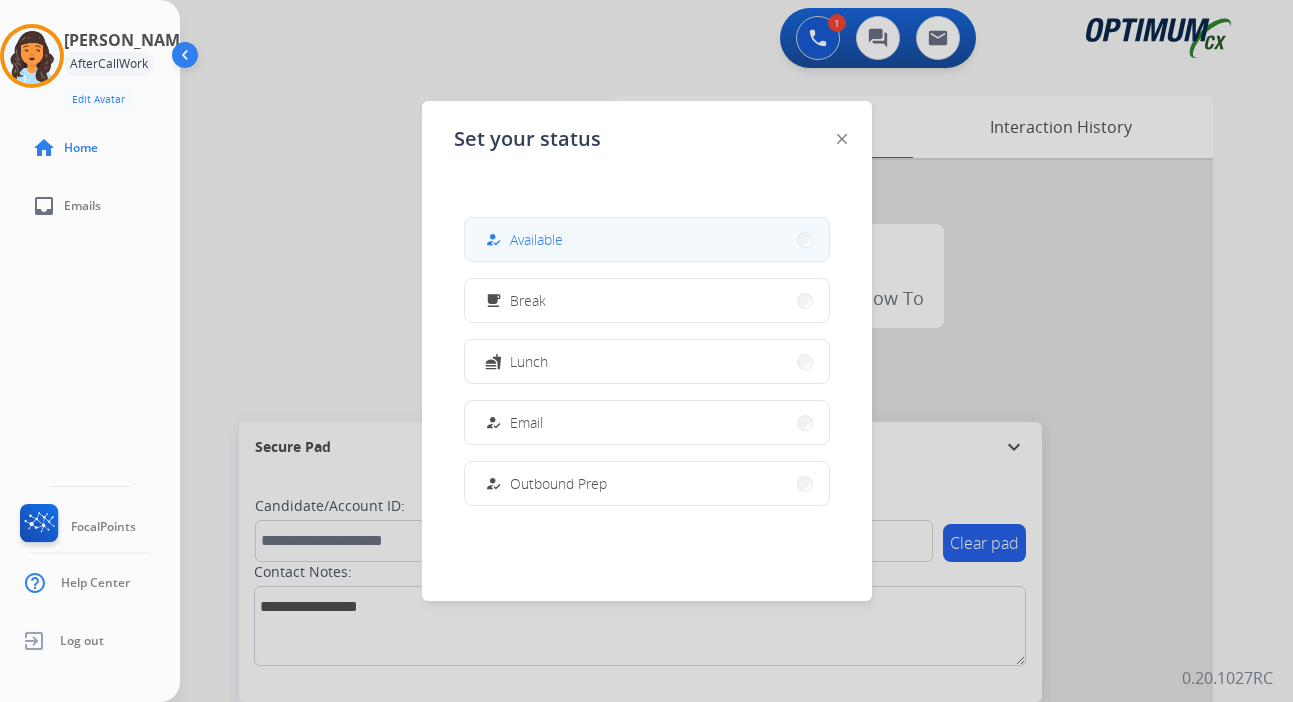 click on "Available" at bounding box center [536, 239] 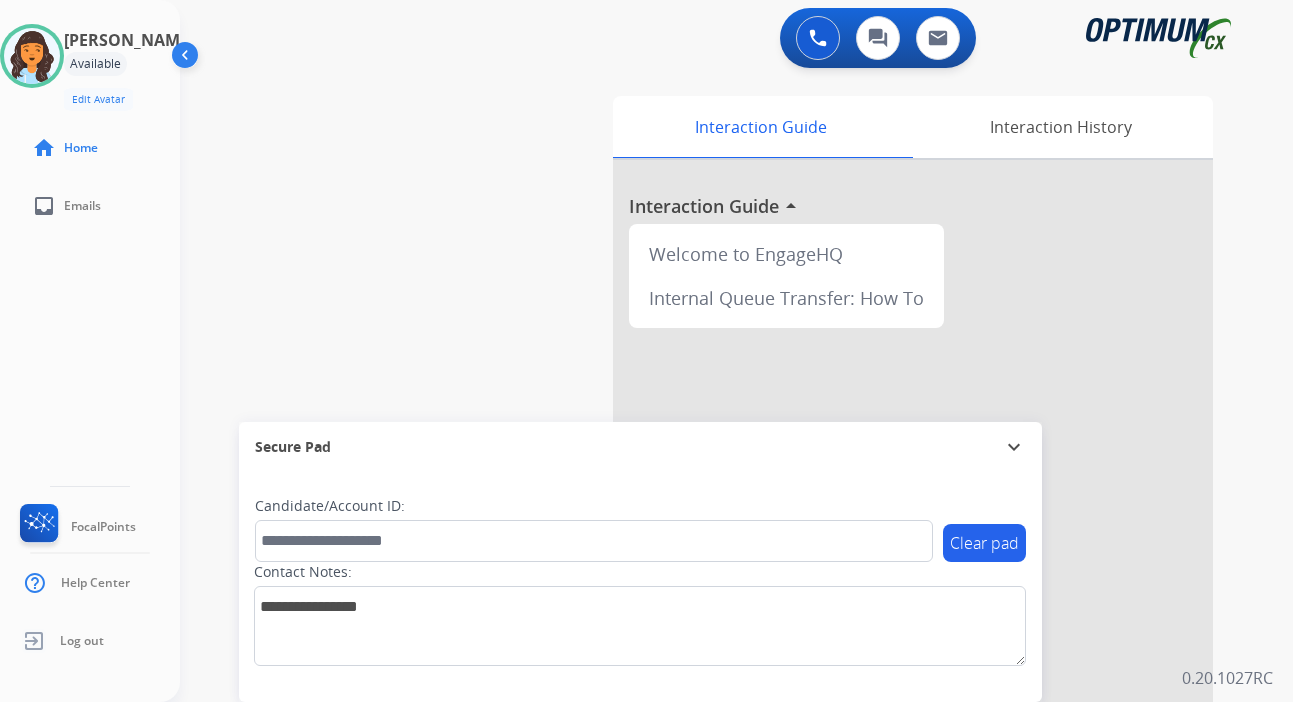 click on "0 Voice Interactions  0  Chat Interactions   0  Email Interactions swap_horiz Break voice bridge close_fullscreen Connect 3-Way Call merge_type Separate 3-Way Call  Interaction Guide   Interaction History  Interaction Guide arrow_drop_up  Welcome to EngageHQ   Internal Queue Transfer: How To  Secure Pad expand_more Clear pad Candidate/Account ID: Contact Notes:                  0.20.1027RC" at bounding box center [736, 351] 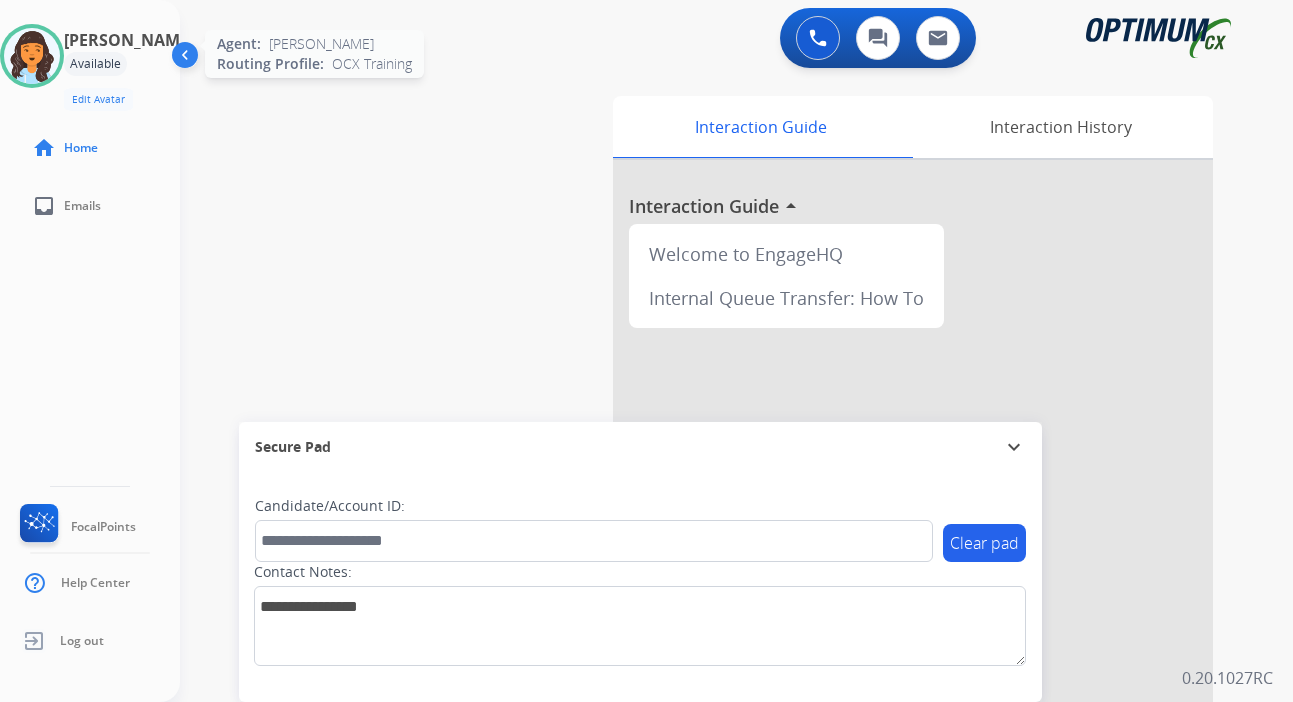 click at bounding box center [32, 56] 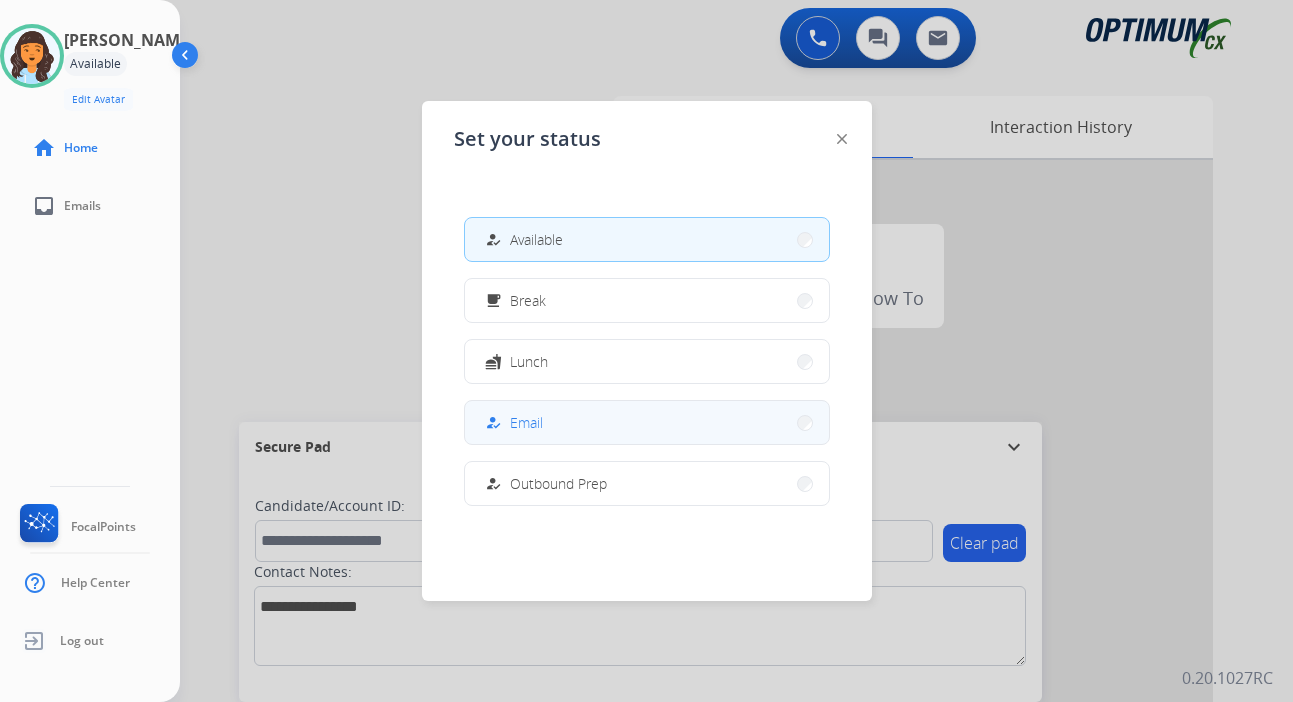 click on "how_to_reg Email" at bounding box center (647, 422) 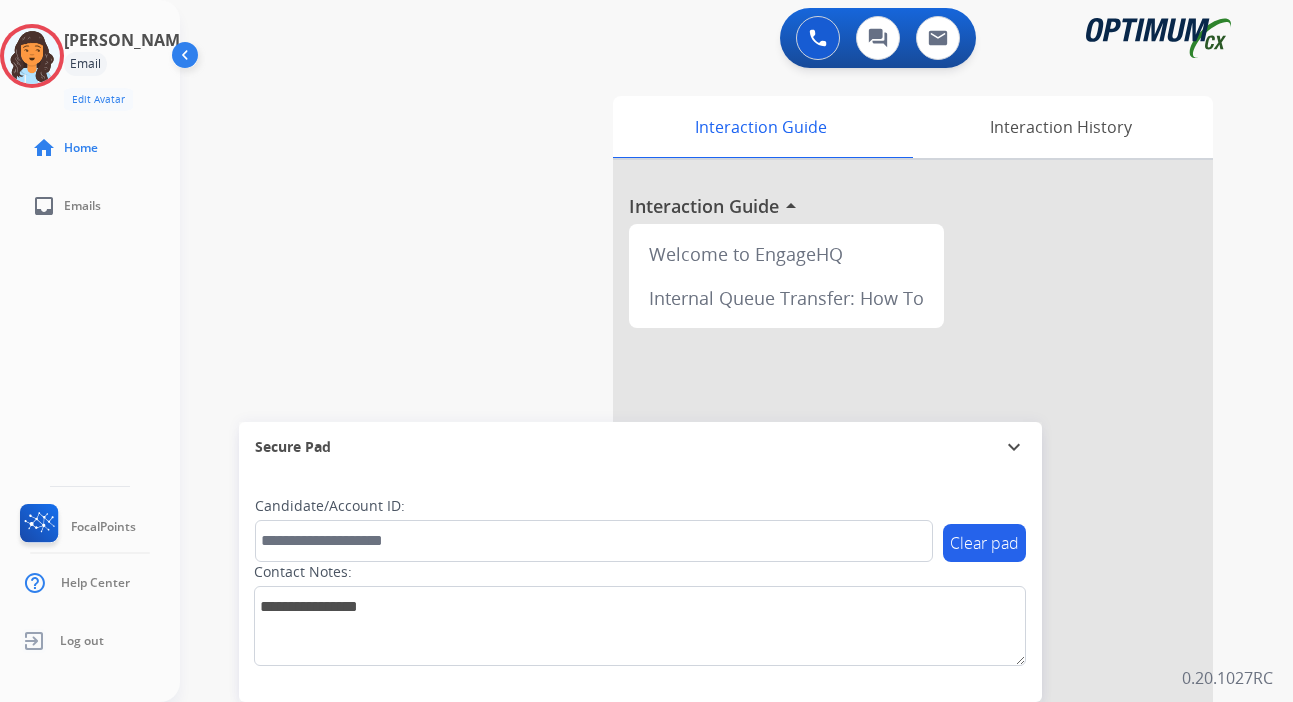 click on "0 Voice Interactions  0  Chat Interactions   0  Email Interactions swap_horiz Break voice bridge close_fullscreen Connect 3-Way Call merge_type Separate 3-Way Call  Interaction Guide   Interaction History  Interaction Guide arrow_drop_up  Welcome to EngageHQ   Internal Queue Transfer: How To  Secure Pad expand_more Clear pad Candidate/Account ID: Contact Notes:                  0.20.1027RC" at bounding box center (736, 351) 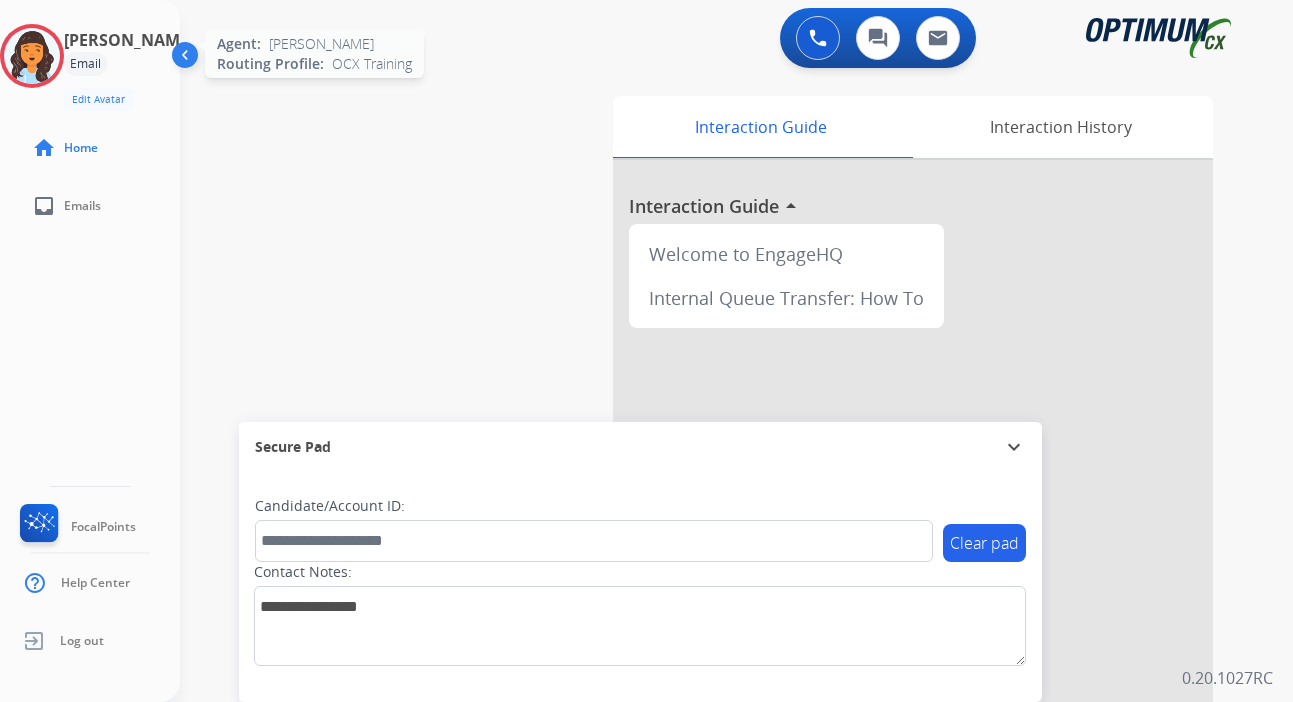 click at bounding box center (32, 56) 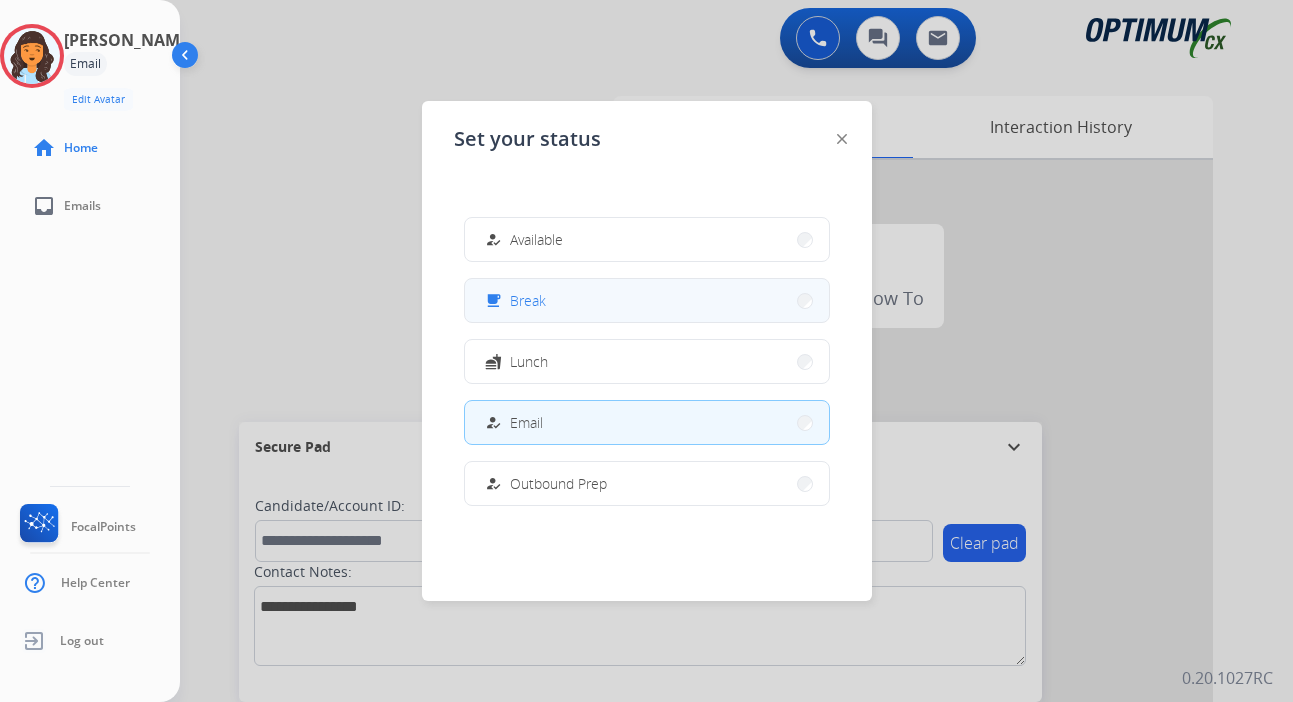 click on "Break" at bounding box center [528, 300] 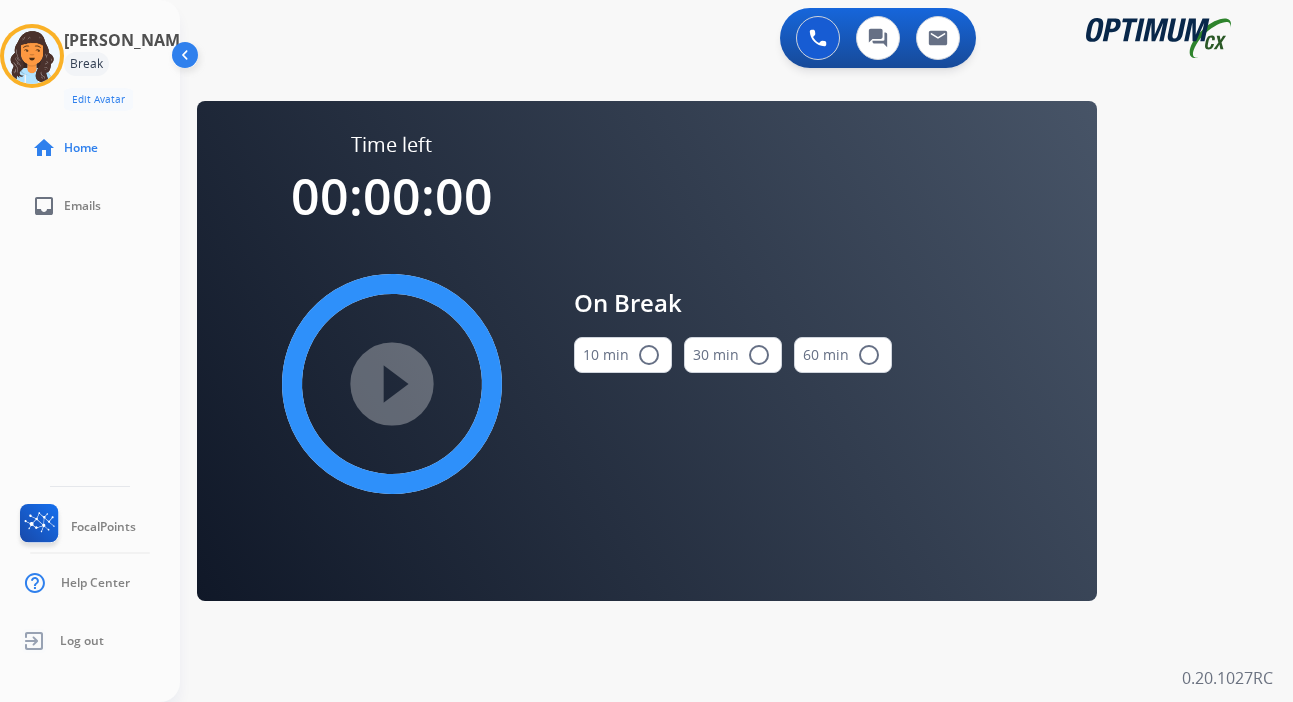 click on "0 Voice Interactions  0  Chat Interactions   0  Email Interactions swap_horiz Break voice bridge close_fullscreen Connect 3-Way Call merge_type Separate 3-Way Call Time left 00:00:00 play_circle_filled On Break  10 min  radio_button_unchecked  30 min  radio_button_unchecked  60 min  radio_button_unchecked  Interaction Guide   Interaction History  Interaction Guide arrow_drop_up  Welcome to EngageHQ   Internal Queue Transfer: How To  Secure Pad expand_more Clear pad Candidate/Account ID: Contact Notes:                  0.20.1027RC" at bounding box center (736, 351) 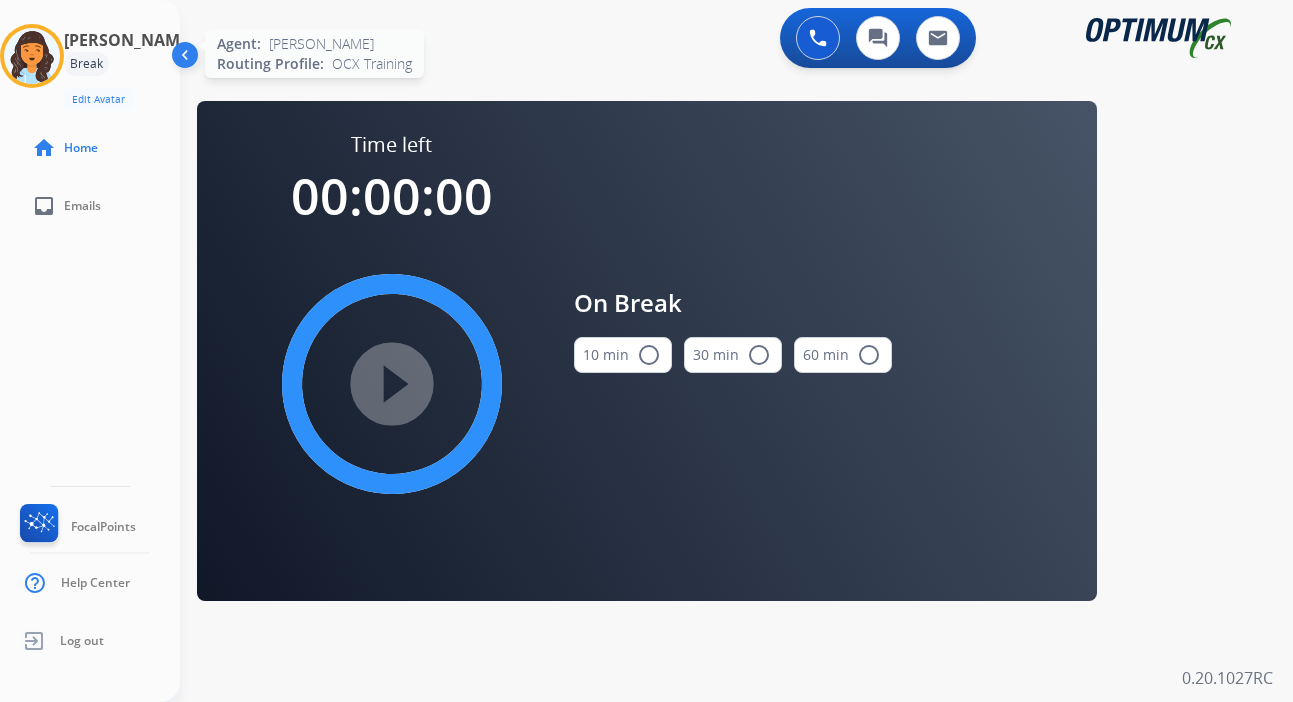 click at bounding box center (32, 56) 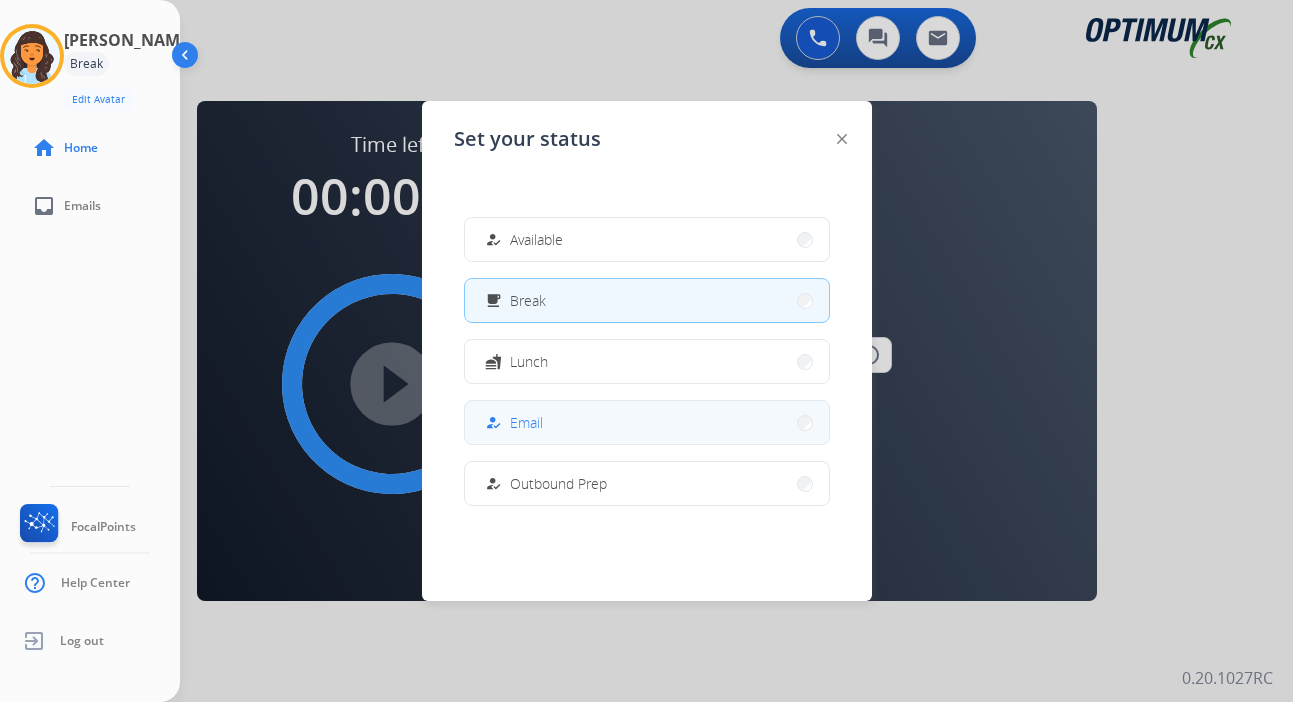 click on "how_to_reg Email" at bounding box center (647, 422) 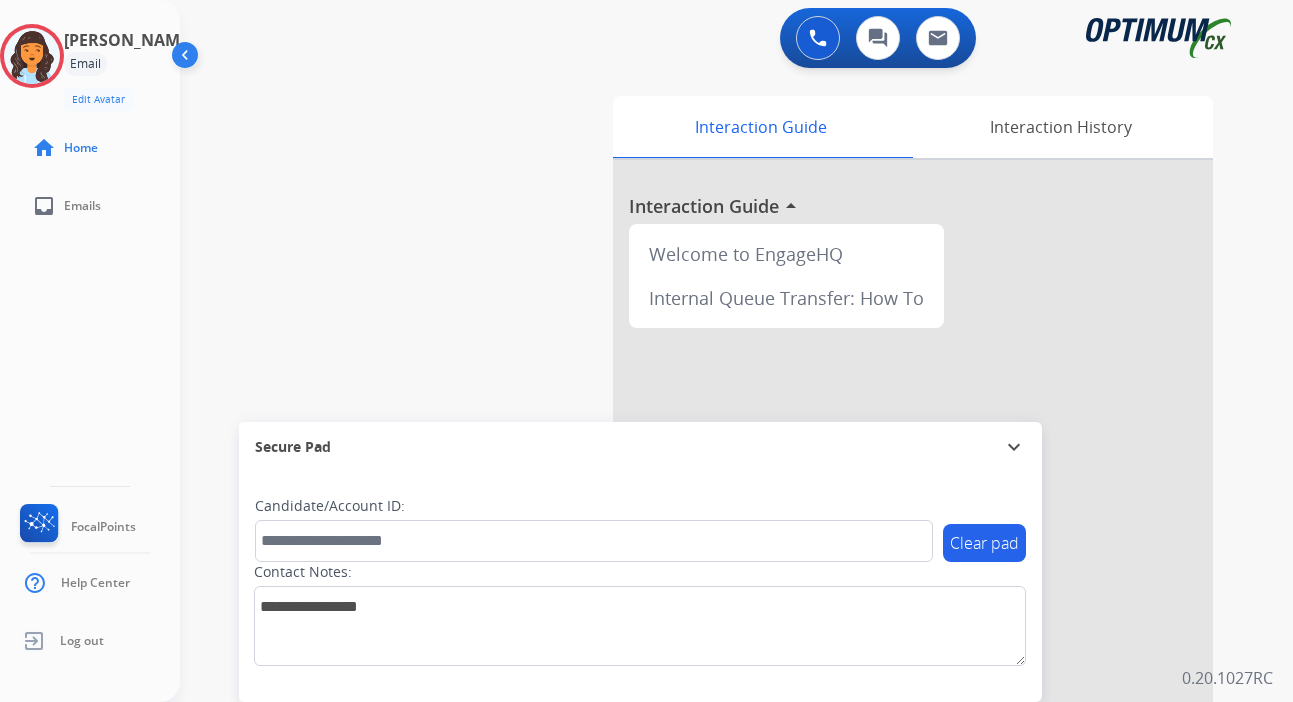 click on "0 Voice Interactions  0  Chat Interactions   0  Email Interactions swap_horiz Break voice bridge close_fullscreen Connect 3-Way Call merge_type Separate 3-Way Call  Interaction Guide   Interaction History  Interaction Guide arrow_drop_up  Welcome to EngageHQ   Internal Queue Transfer: How To  Secure Pad expand_more Clear pad Candidate/Account ID: Contact Notes:                  0.20.1027RC" at bounding box center (736, 351) 